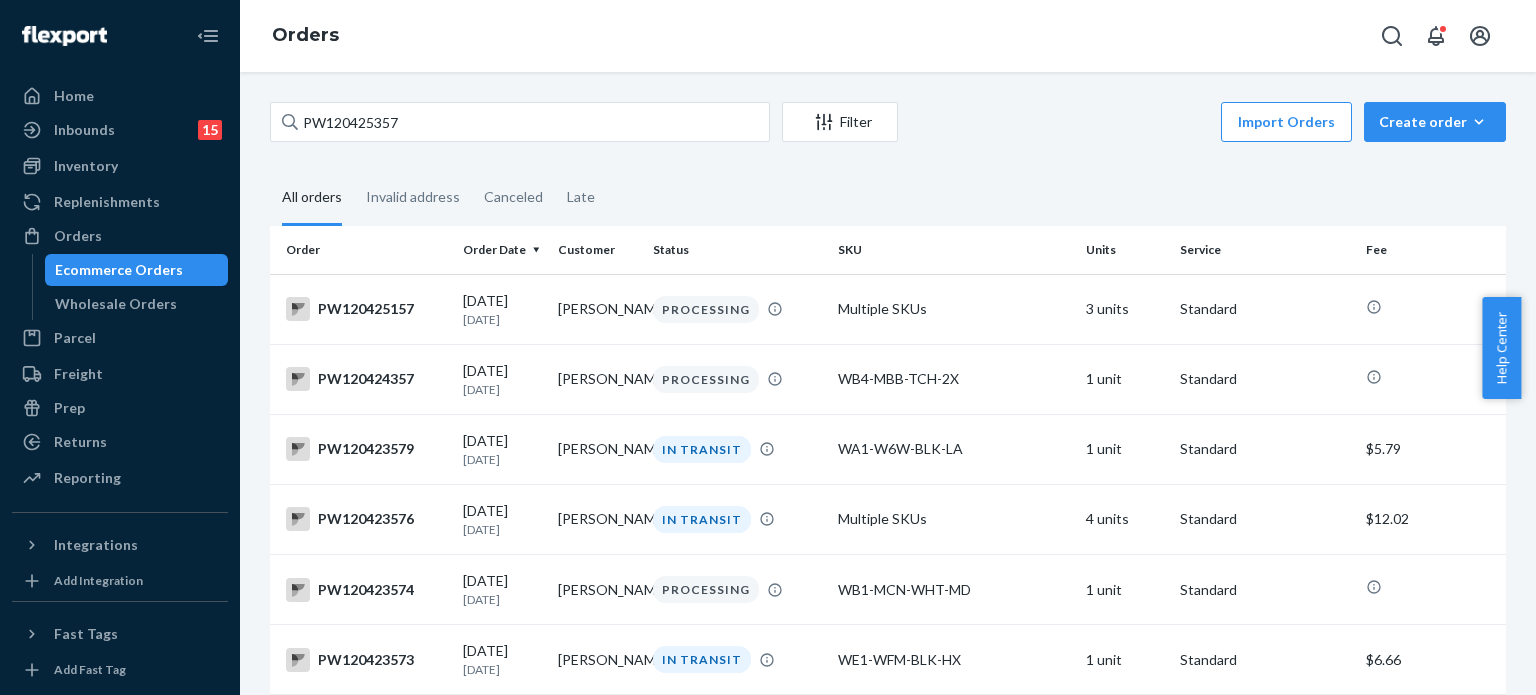 scroll, scrollTop: 0, scrollLeft: 0, axis: both 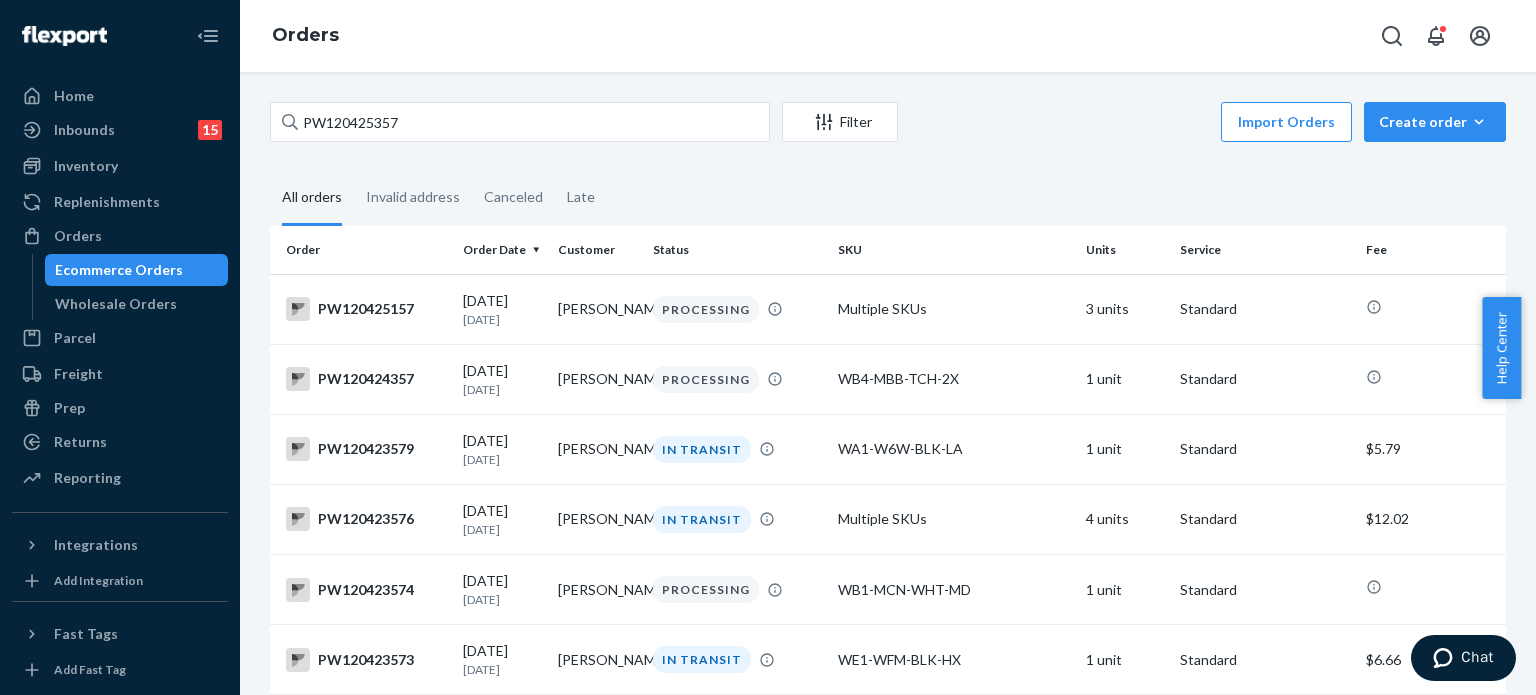 click on "PW120425357" at bounding box center (520, 122) 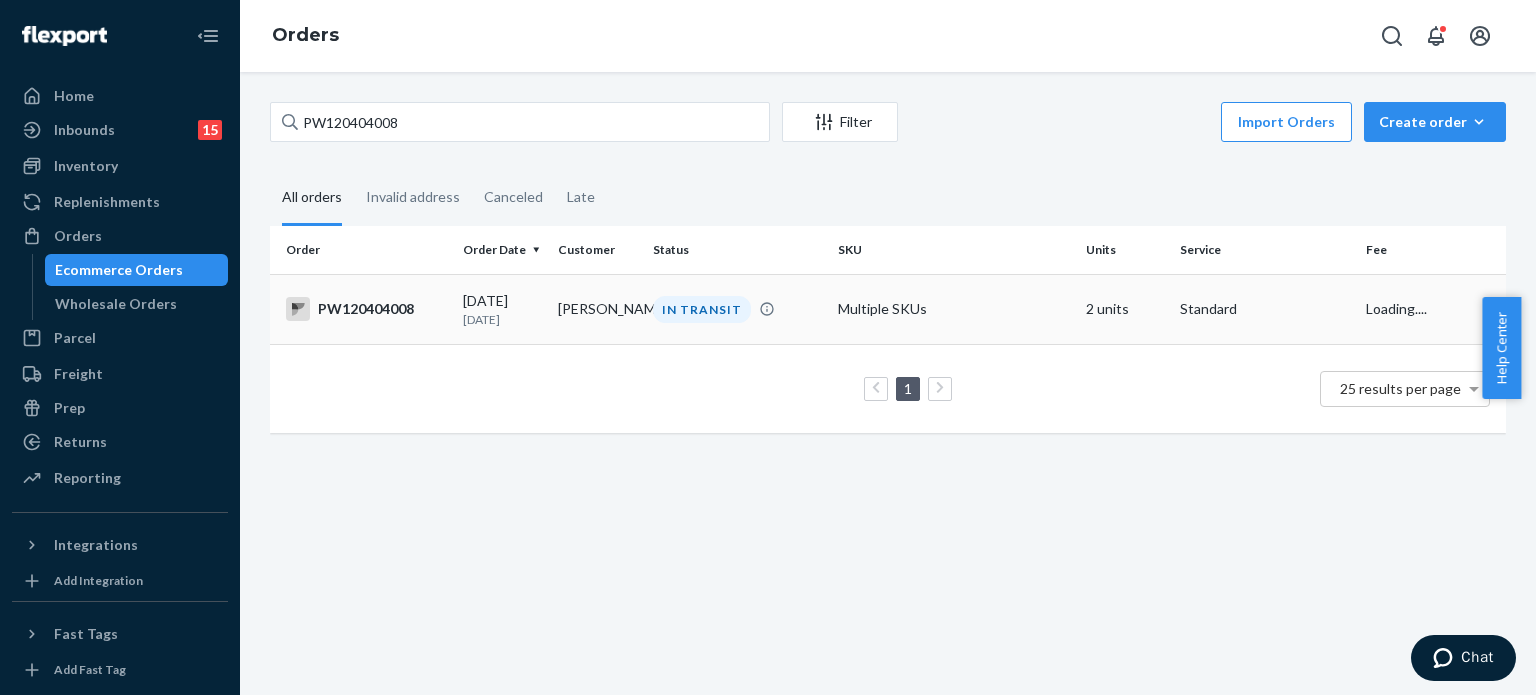 type on "PW120404008" 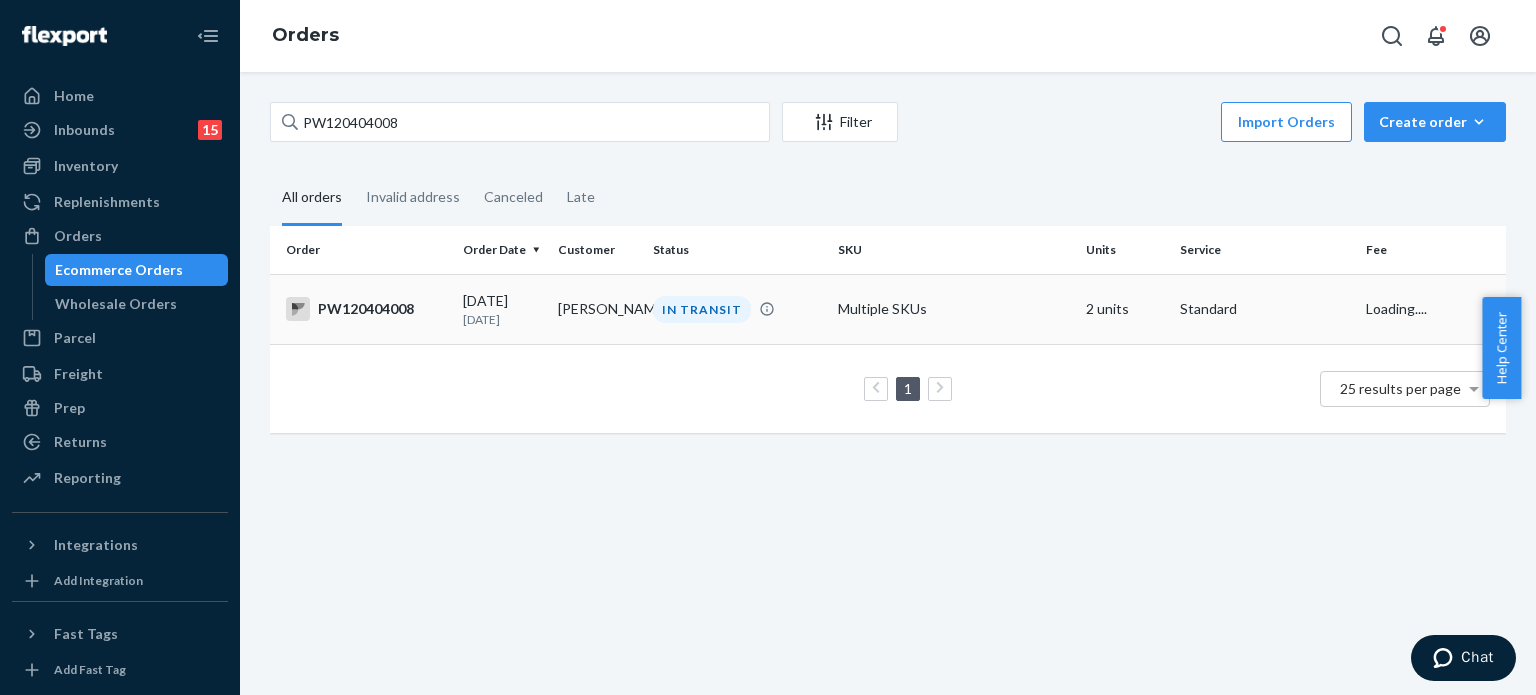 click on "PW120404008" at bounding box center [366, 309] 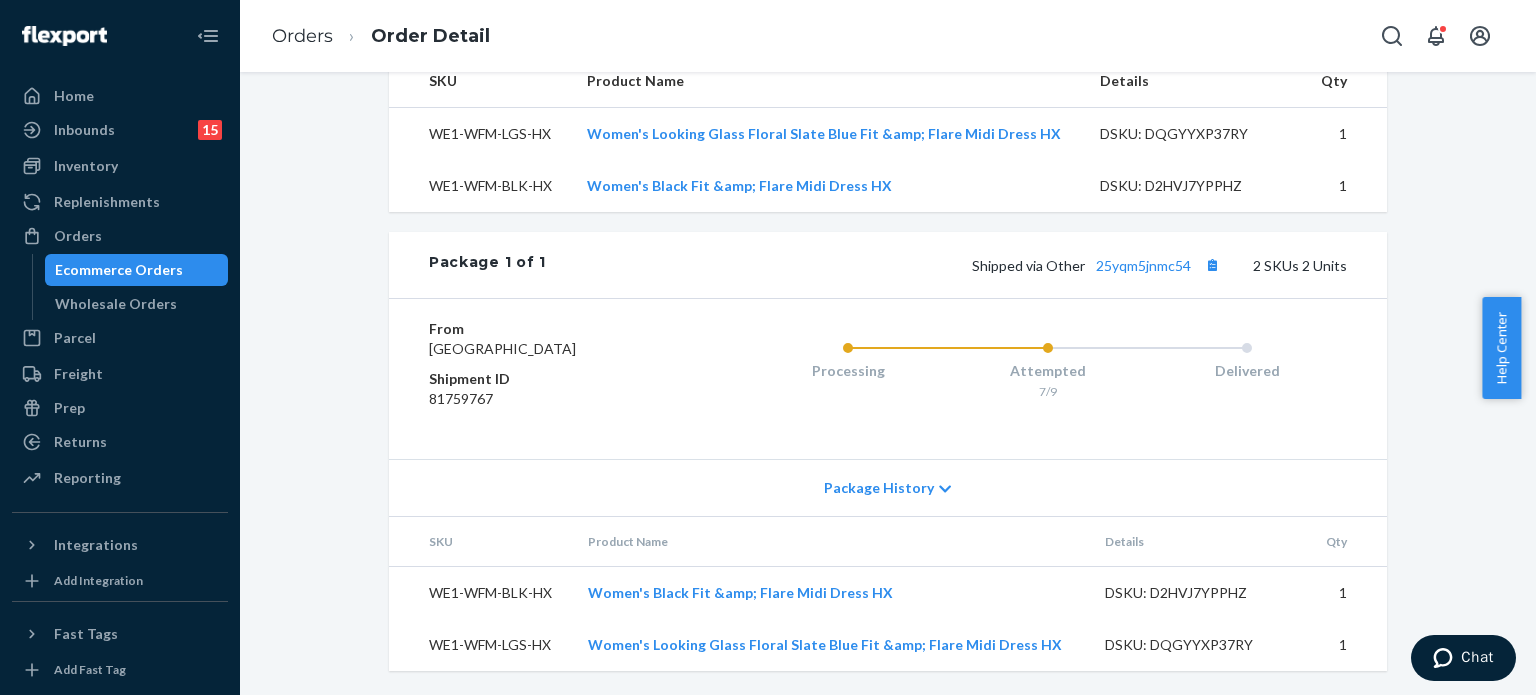 scroll, scrollTop: 700, scrollLeft: 0, axis: vertical 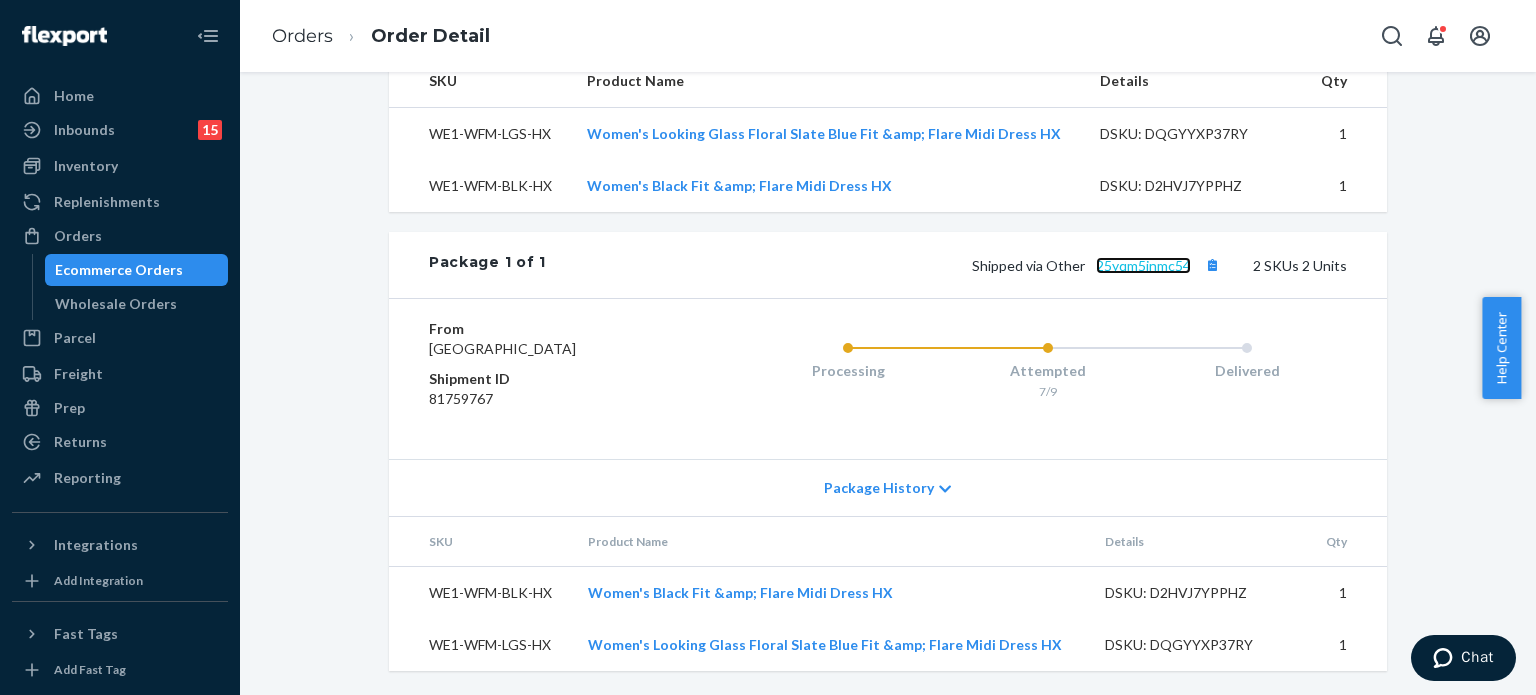 click on "25yqm5jnmc54" at bounding box center (1143, 265) 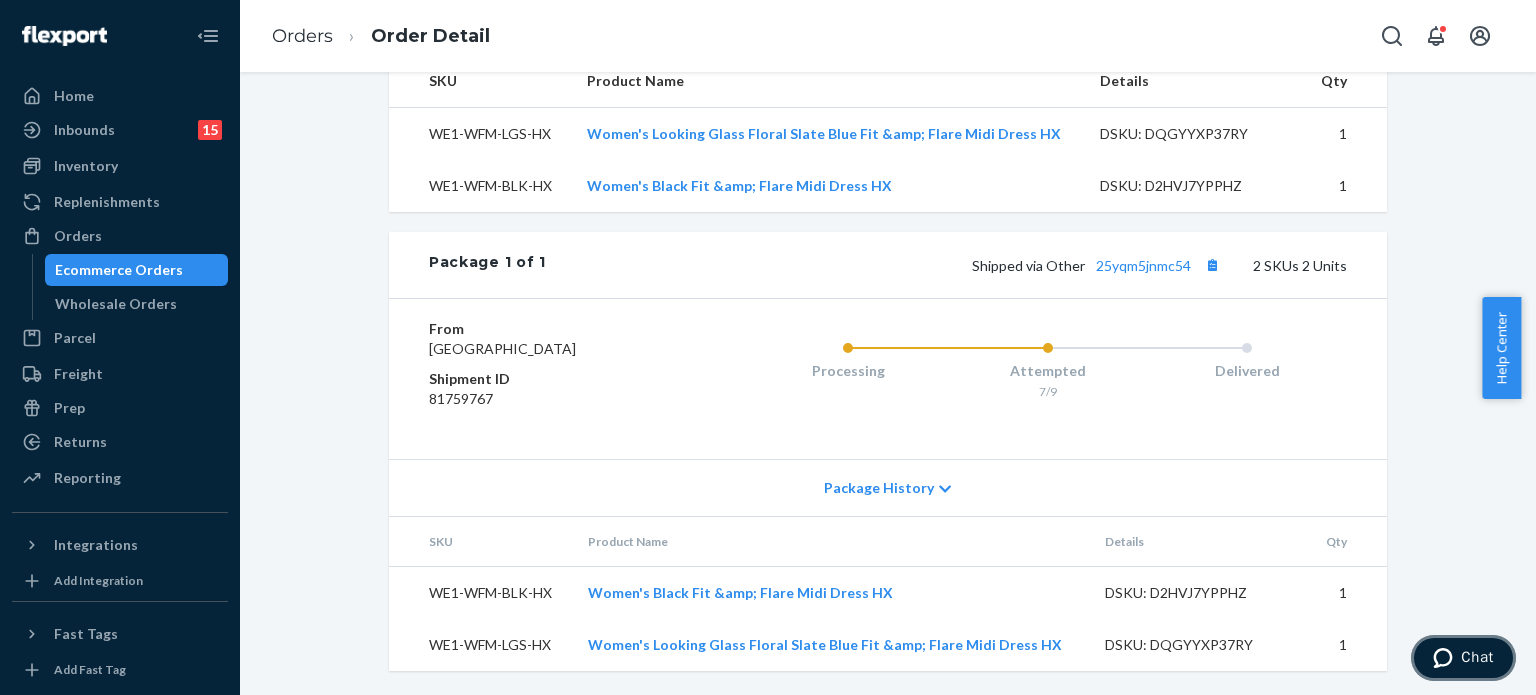 click at bounding box center [1447, 658] 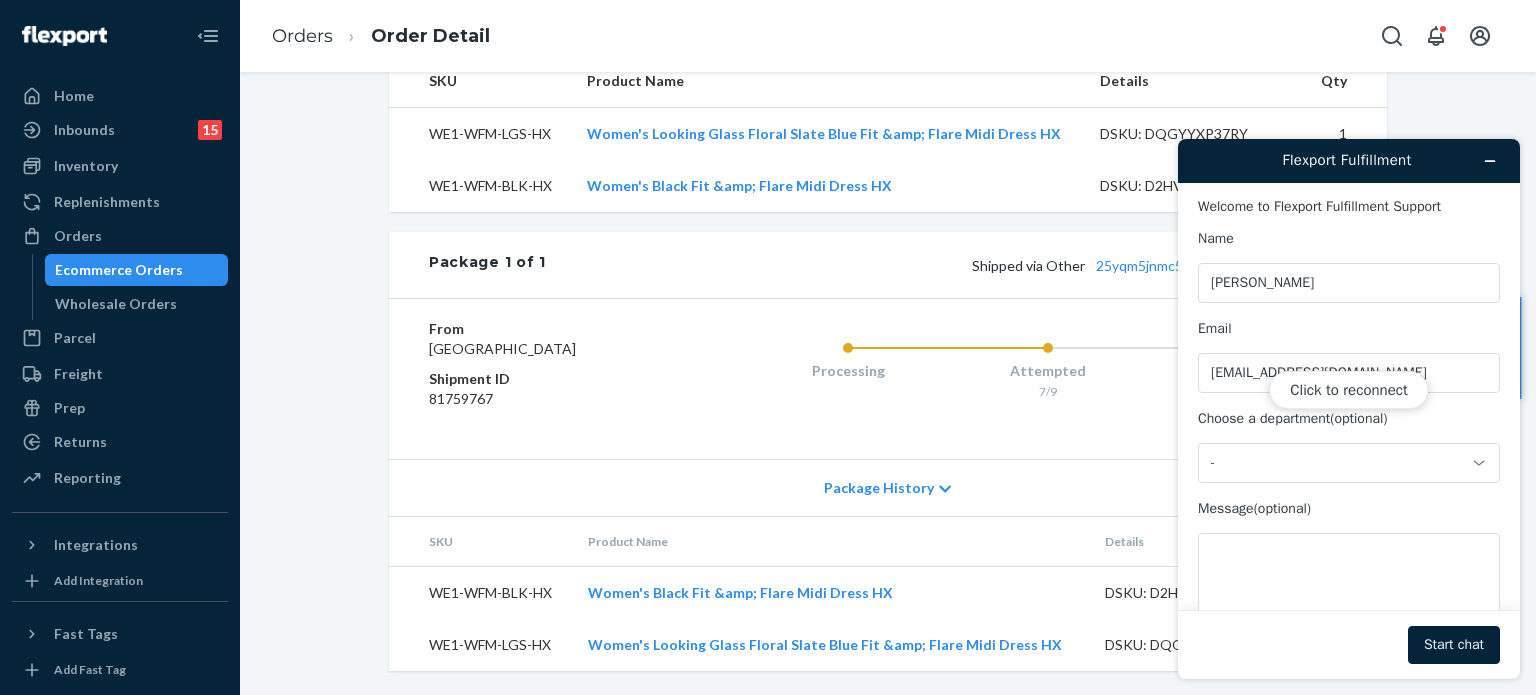scroll, scrollTop: 0, scrollLeft: 0, axis: both 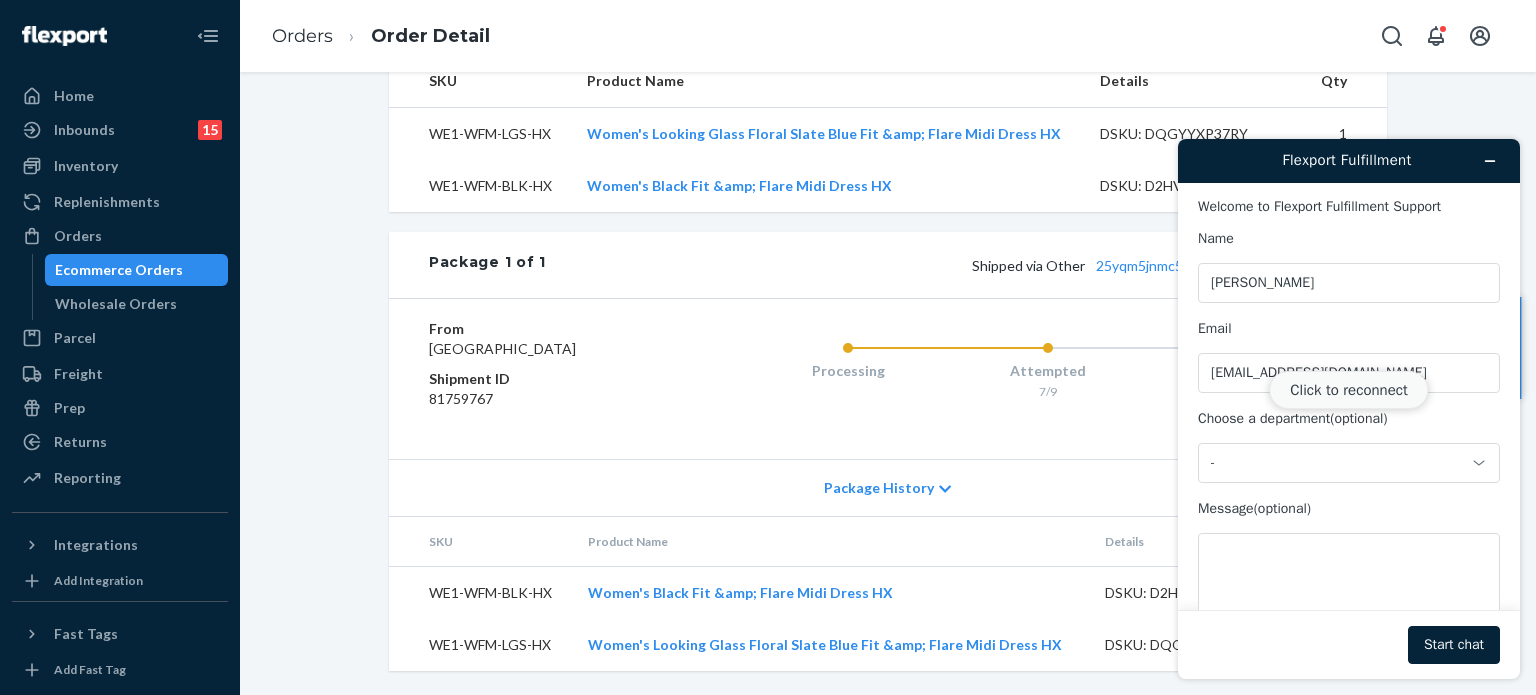 click on "Click to reconnect" at bounding box center (1348, 390) 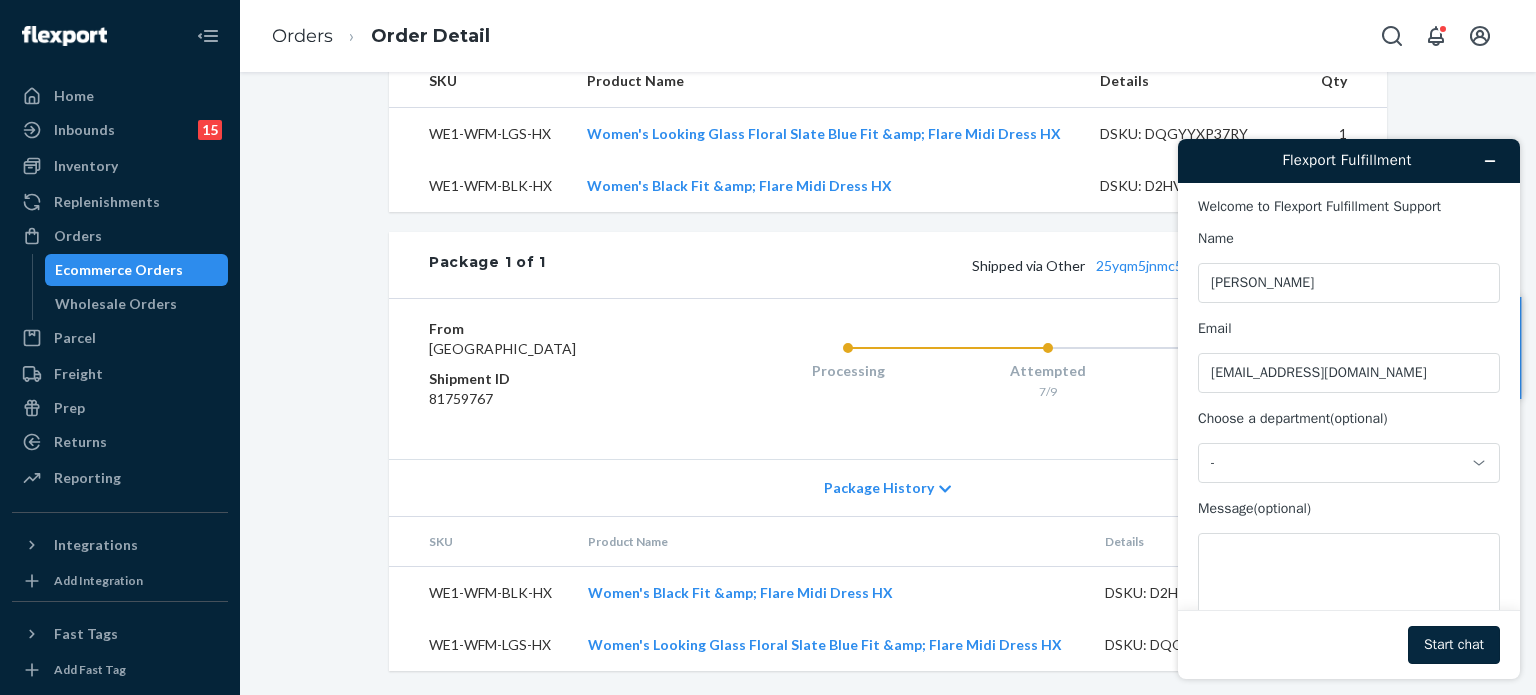 click on "Start chat" at bounding box center [1454, 645] 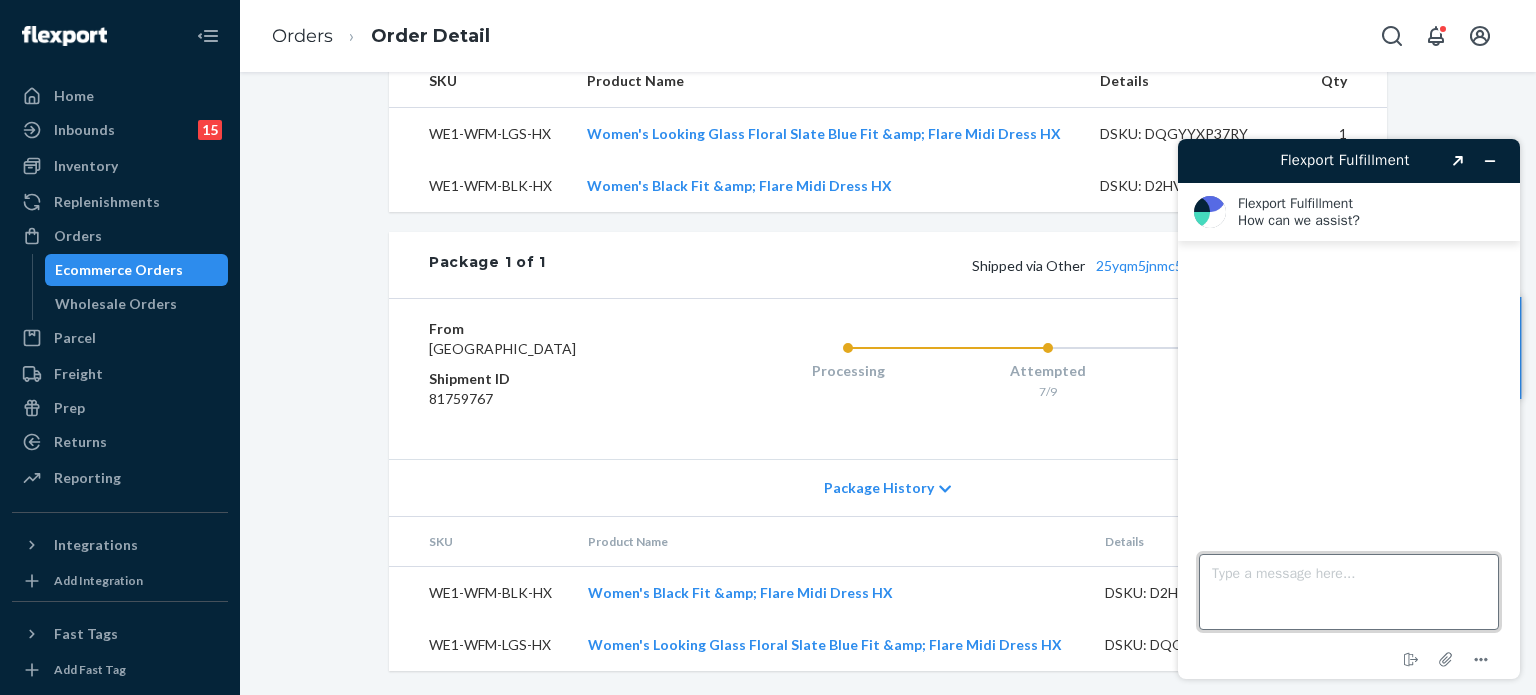 click on "Type a message here..." at bounding box center [1349, 592] 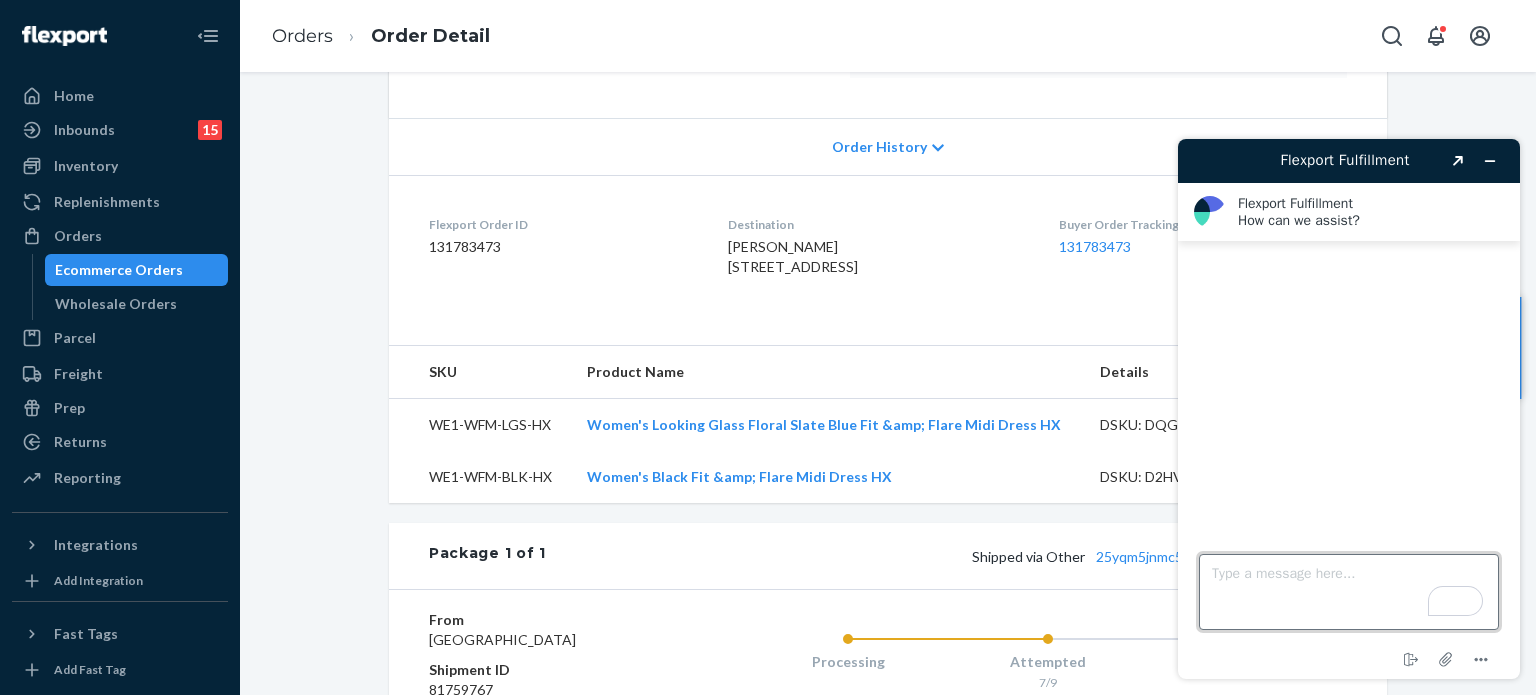 scroll, scrollTop: 300, scrollLeft: 0, axis: vertical 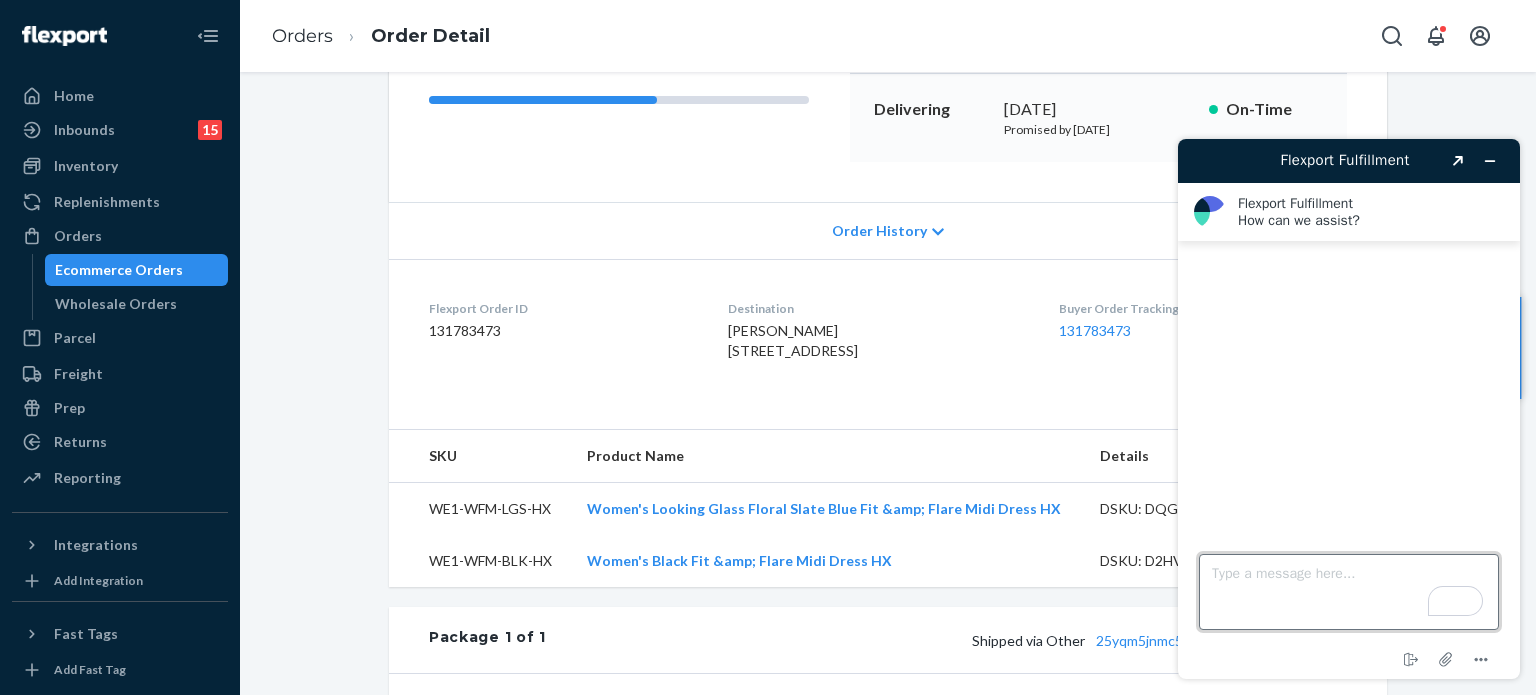 click on "Type a message here..." at bounding box center [1349, 592] 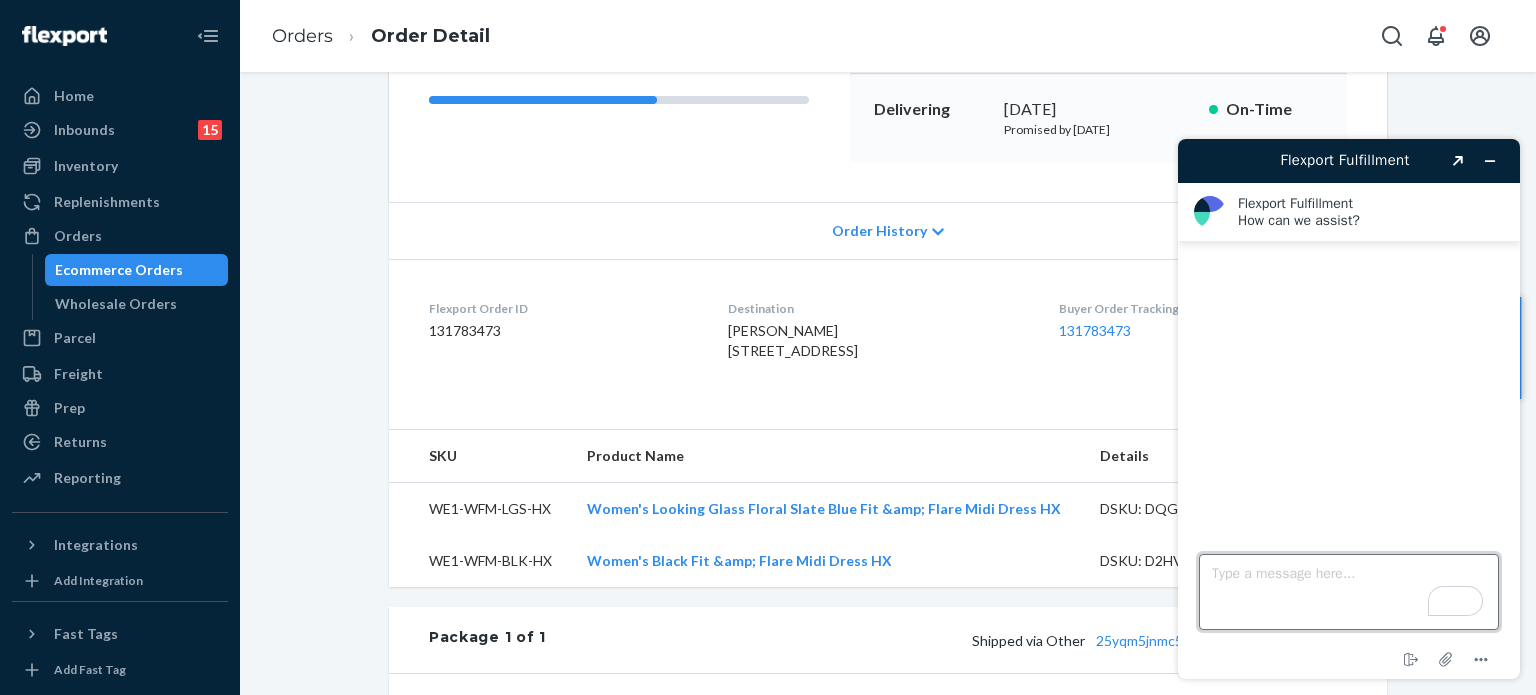 paste on "PW120404008" 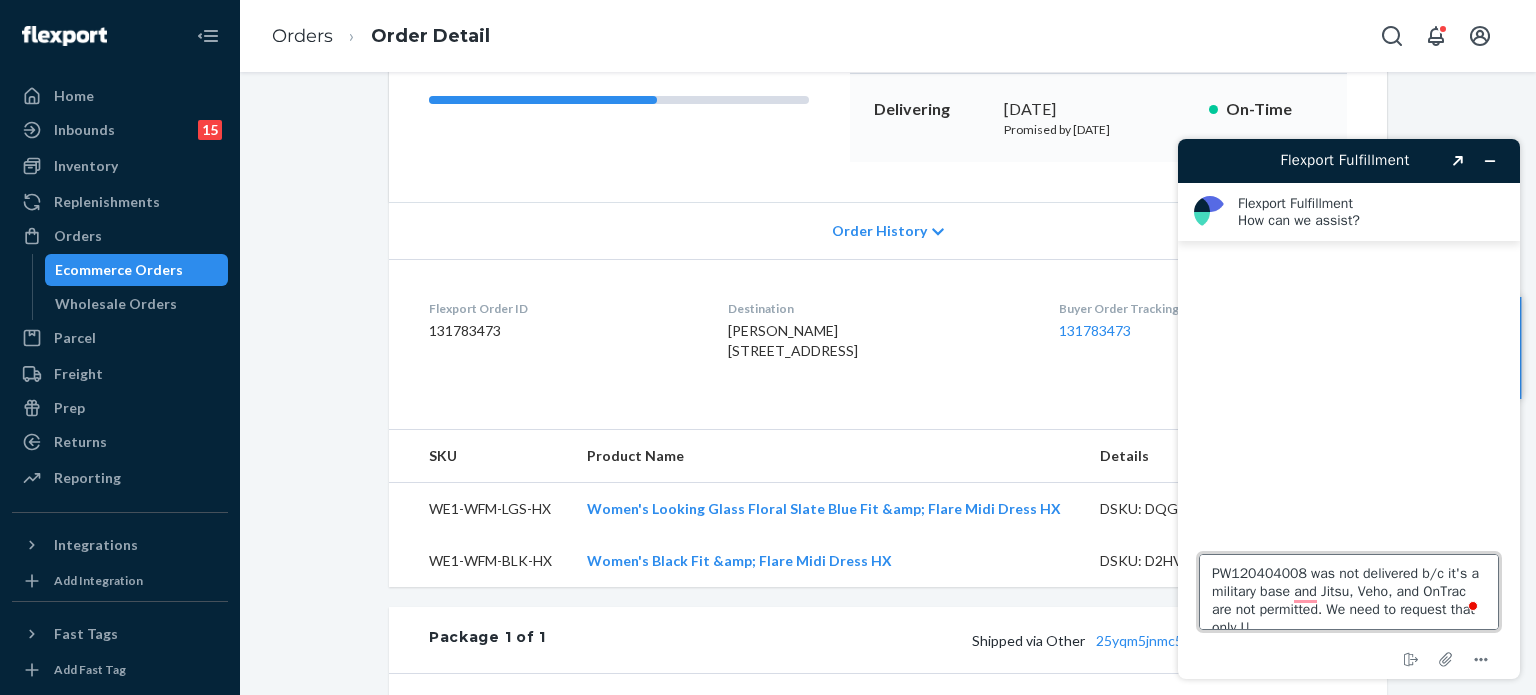 scroll, scrollTop: 8, scrollLeft: 0, axis: vertical 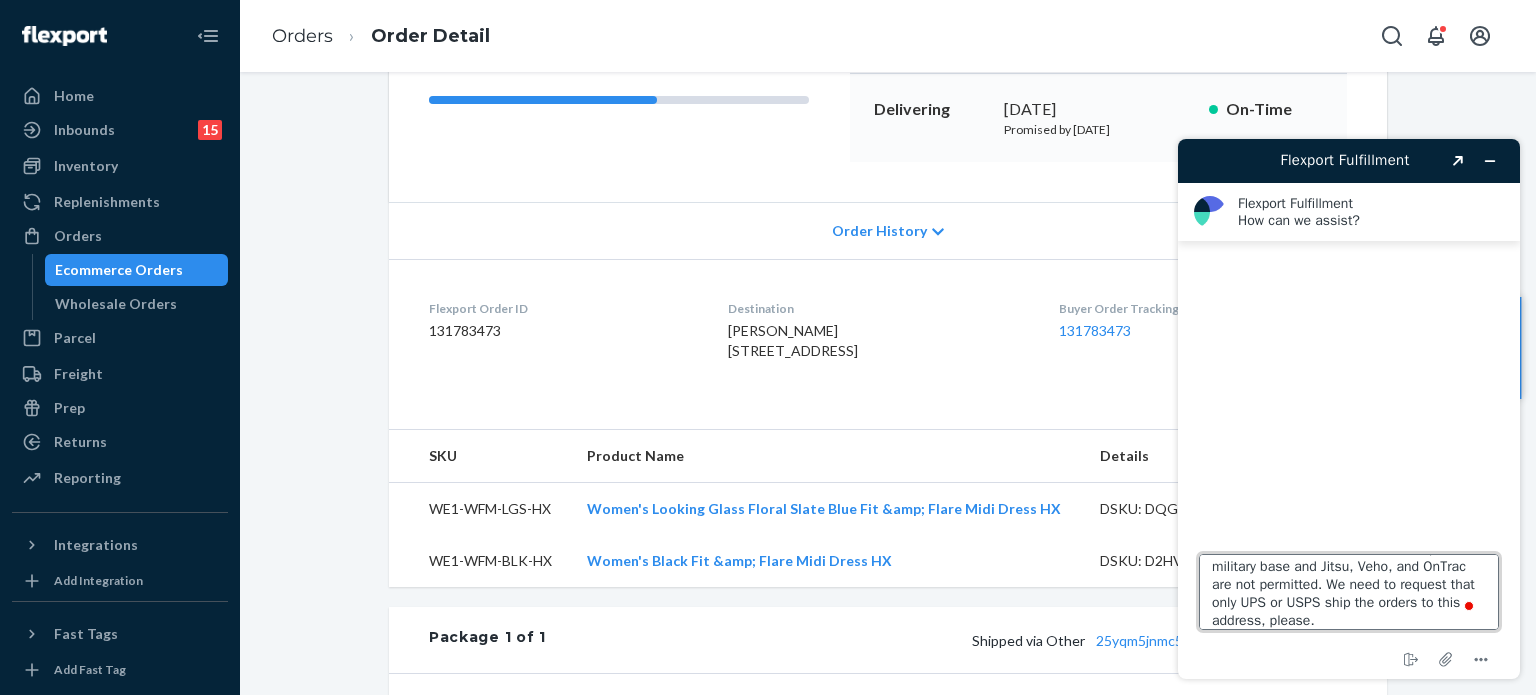 type on "PW120404008 was not delivered b/c it's a military base and Jitsu, Veho, and OnTrac are not permitted. We need to request that only UPS or USPS ship the orders to this address, please." 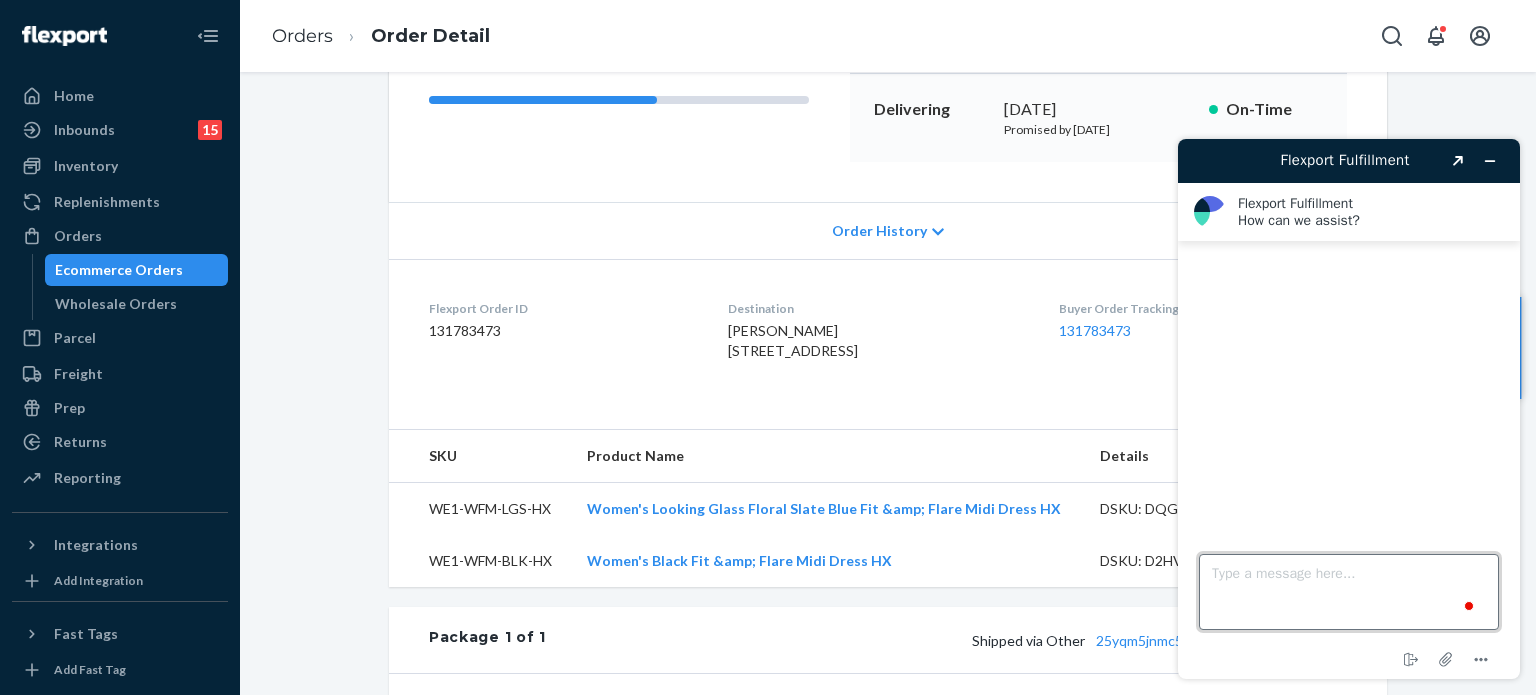 scroll, scrollTop: 0, scrollLeft: 0, axis: both 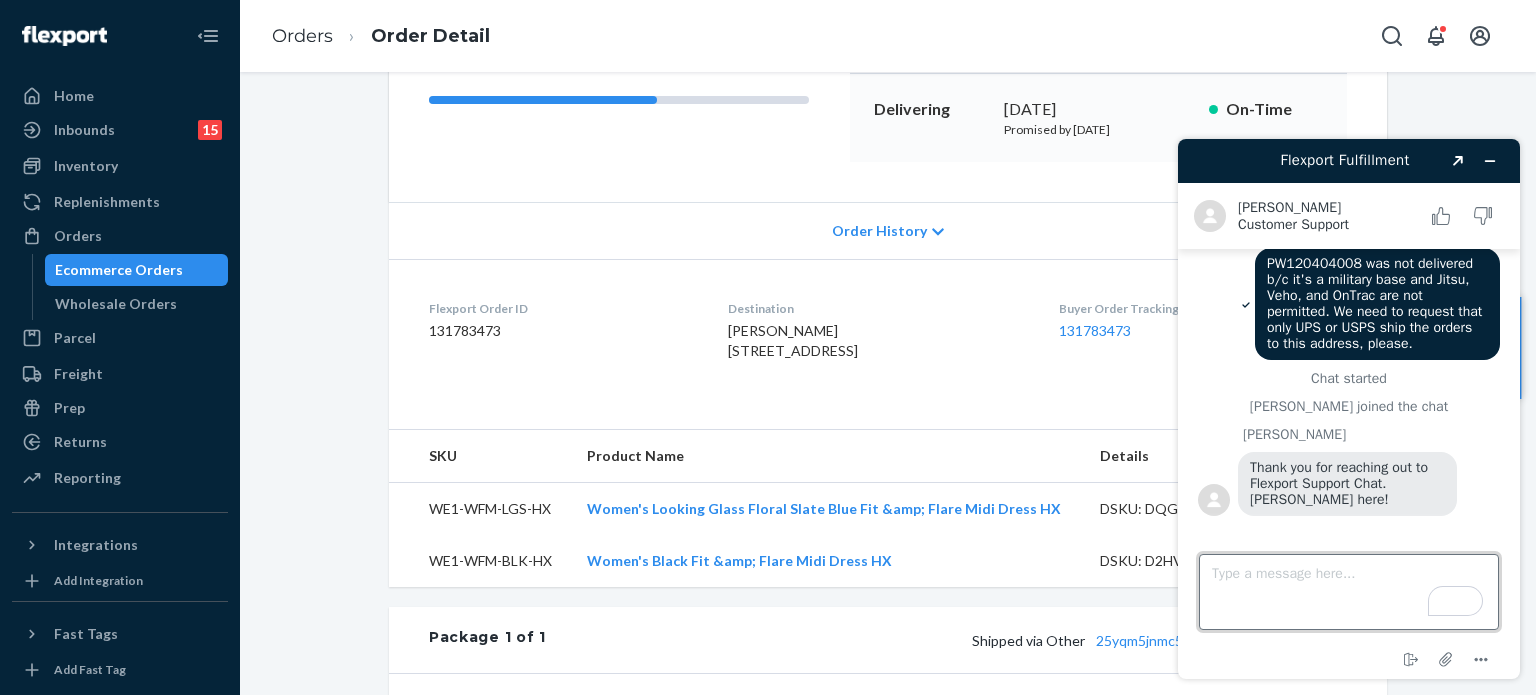 click on "Type a message here..." at bounding box center [1349, 592] 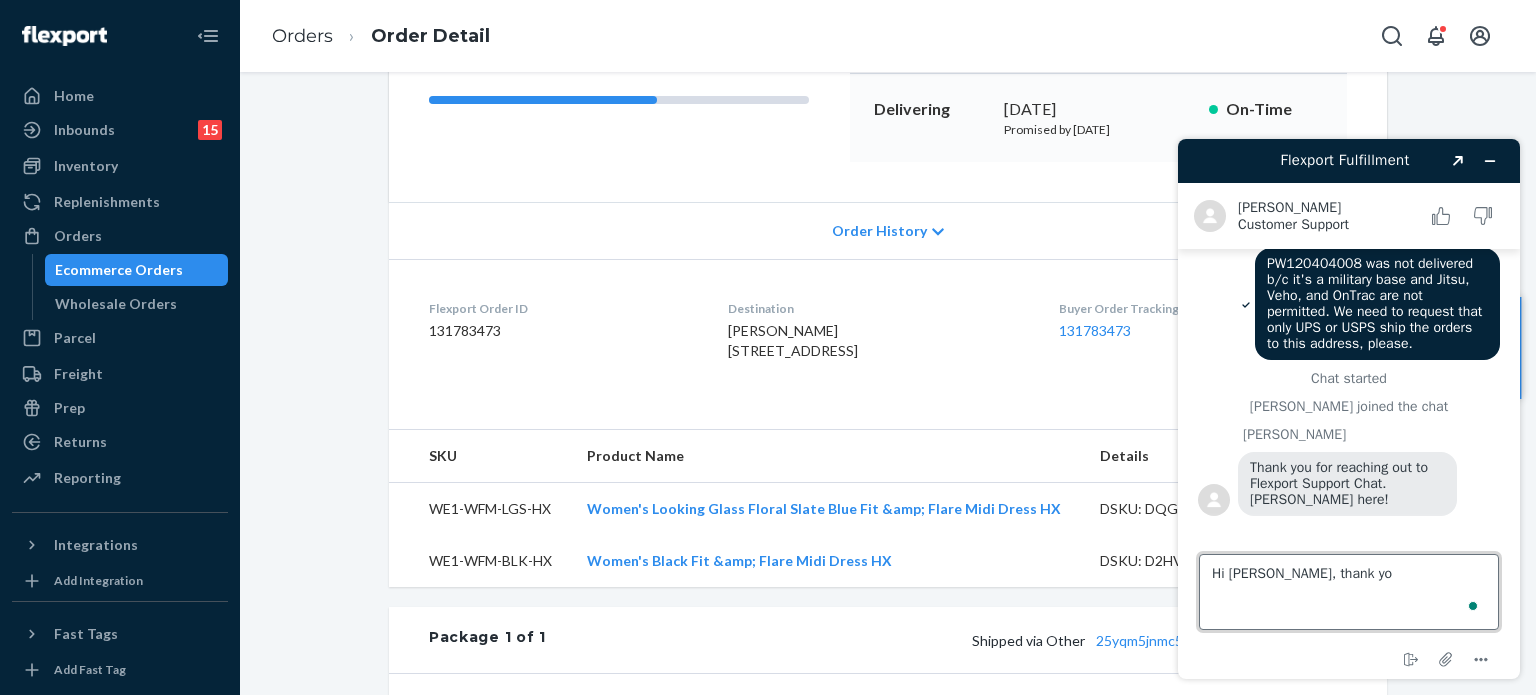 type on "Hi Alvin, thank you" 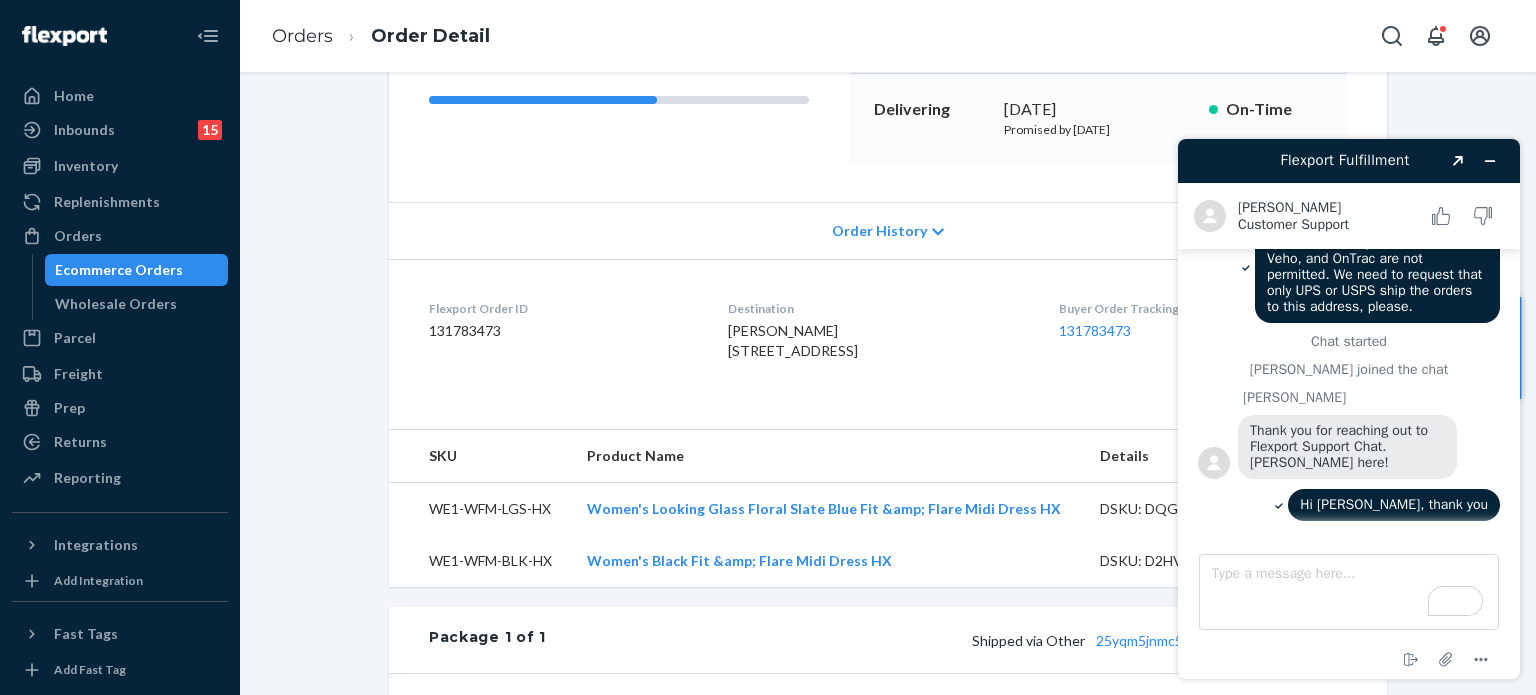 scroll, scrollTop: 53, scrollLeft: 0, axis: vertical 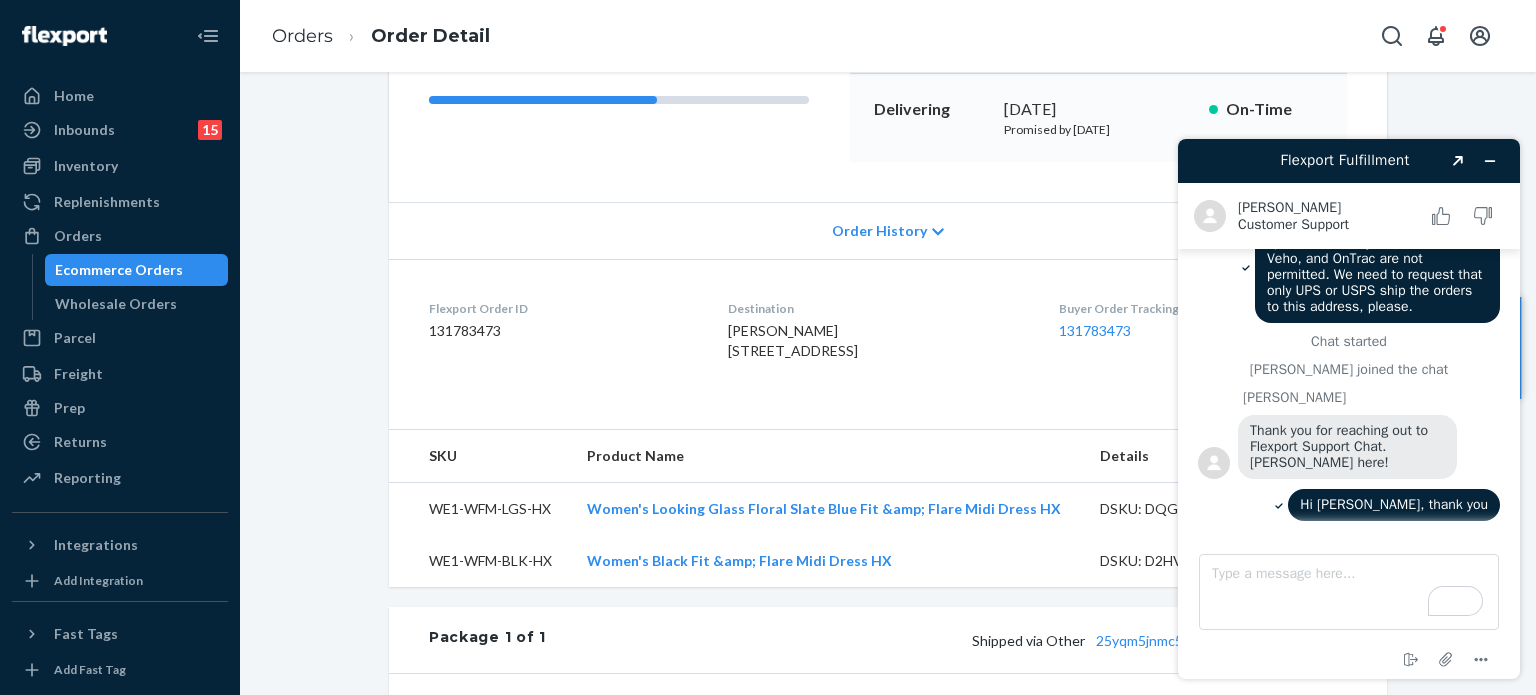 drag, startPoint x: 716, startPoint y: 349, endPoint x: 873, endPoint y: 375, distance: 159.1383 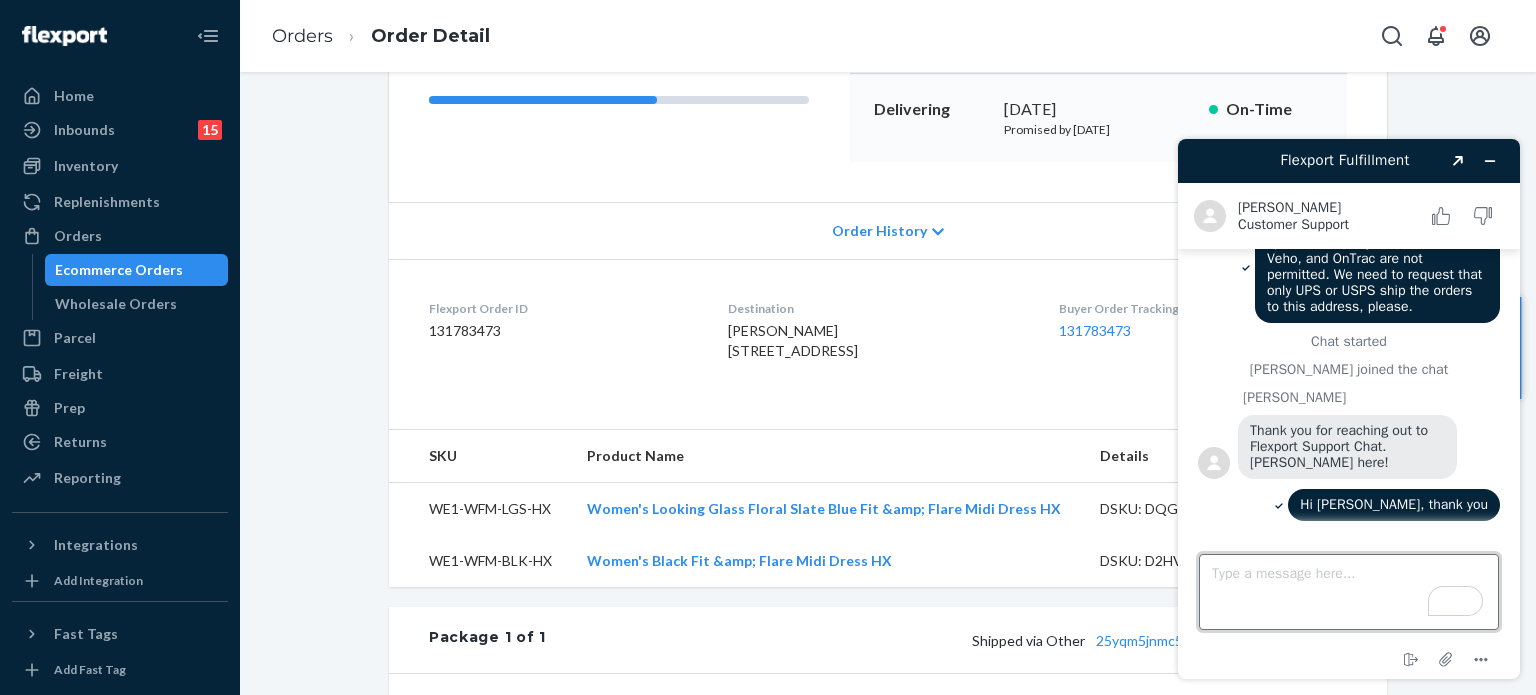 click on "Type a message here..." at bounding box center [1349, 592] 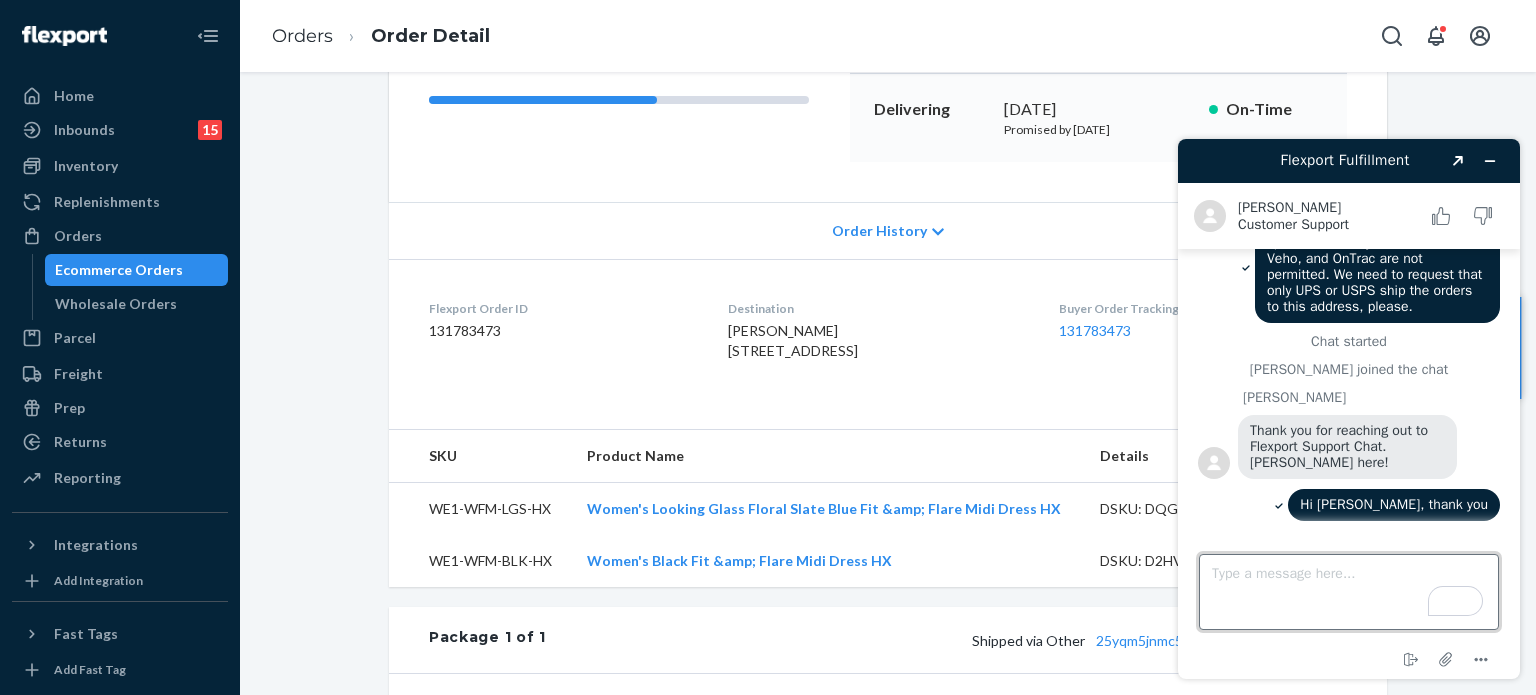 paste on "5416A Sever St
Jb Mdl, NJ 08640-2804" 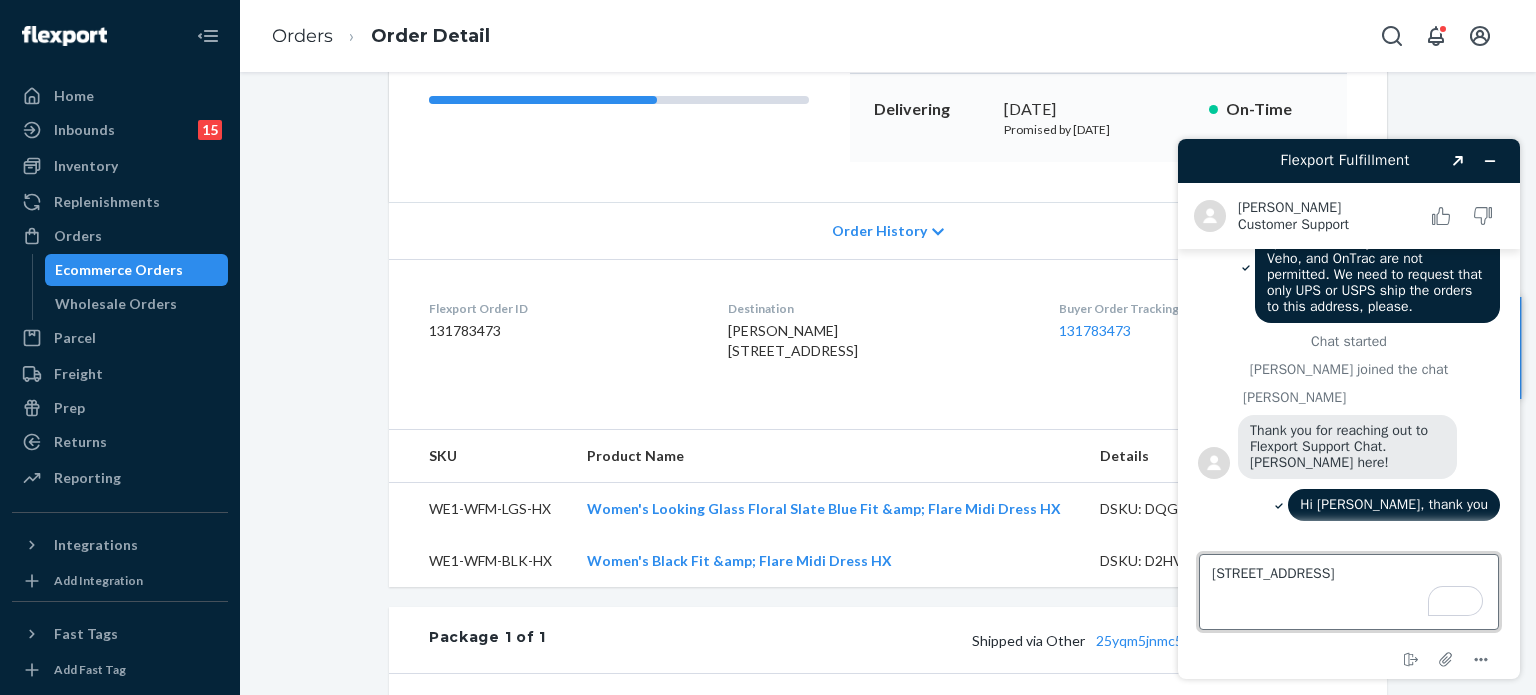 scroll, scrollTop: 93, scrollLeft: 0, axis: vertical 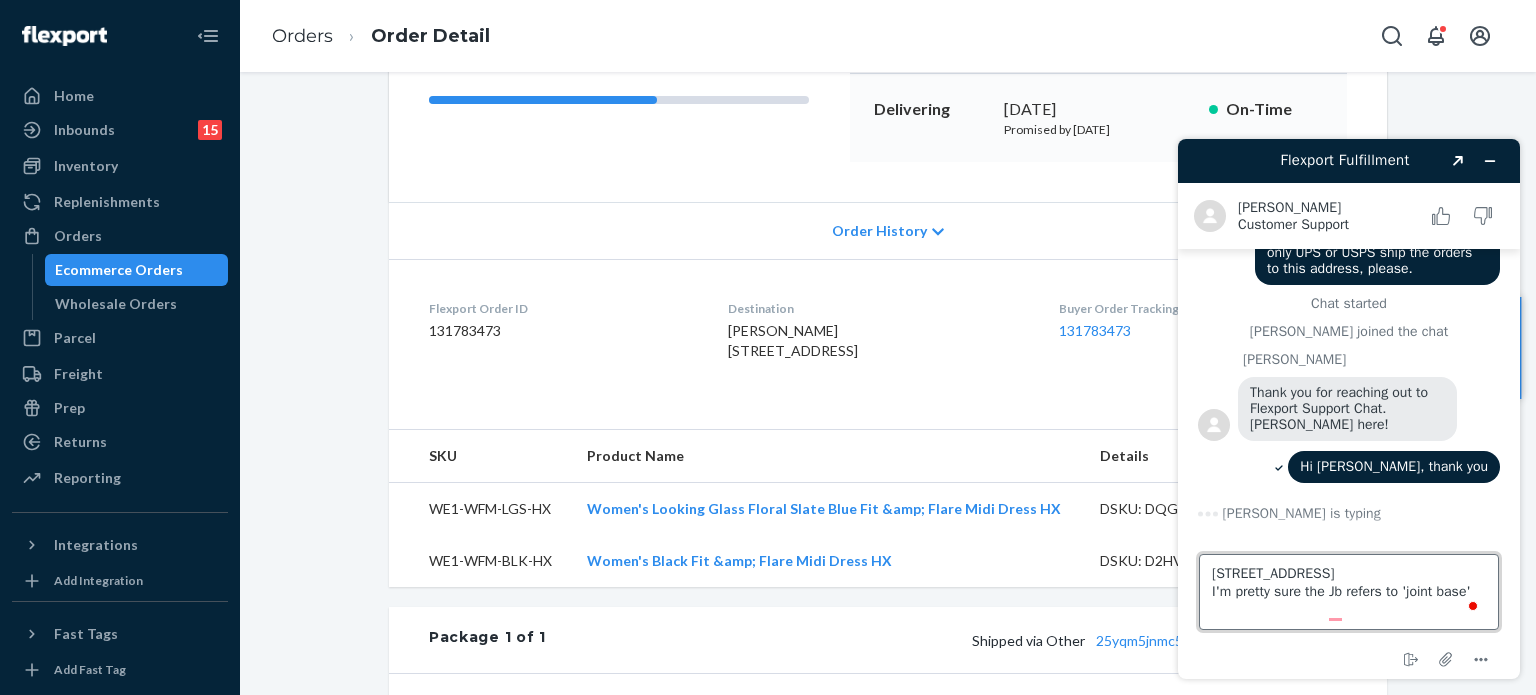 click on "5416A Sever St
Jb Mdl, NJ 08640-2804
I'm pretty sure the Jb refers to 'joint base'" at bounding box center [1349, 592] 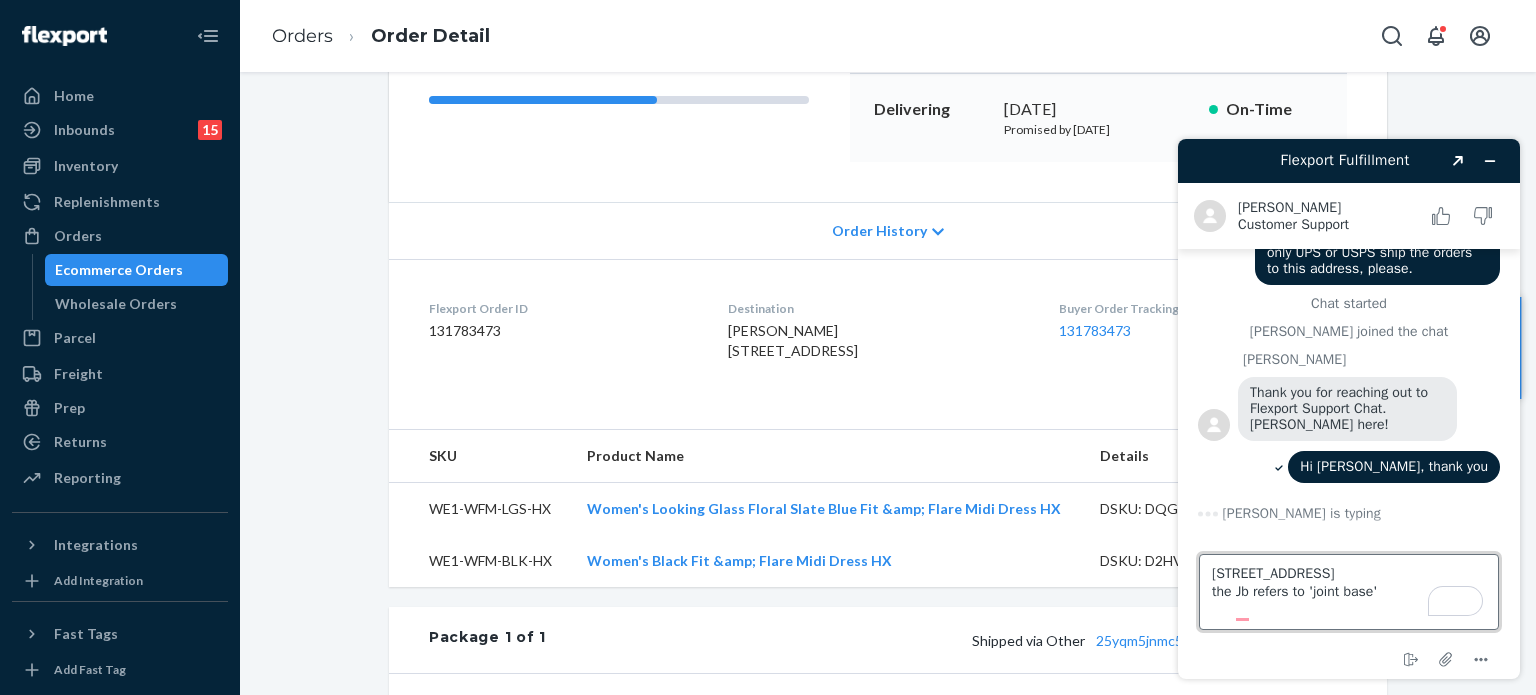 click on "5416A Sever St
Jb Mdl, NJ 08640-2804
the Jb refers to 'joint base'" at bounding box center [1349, 592] 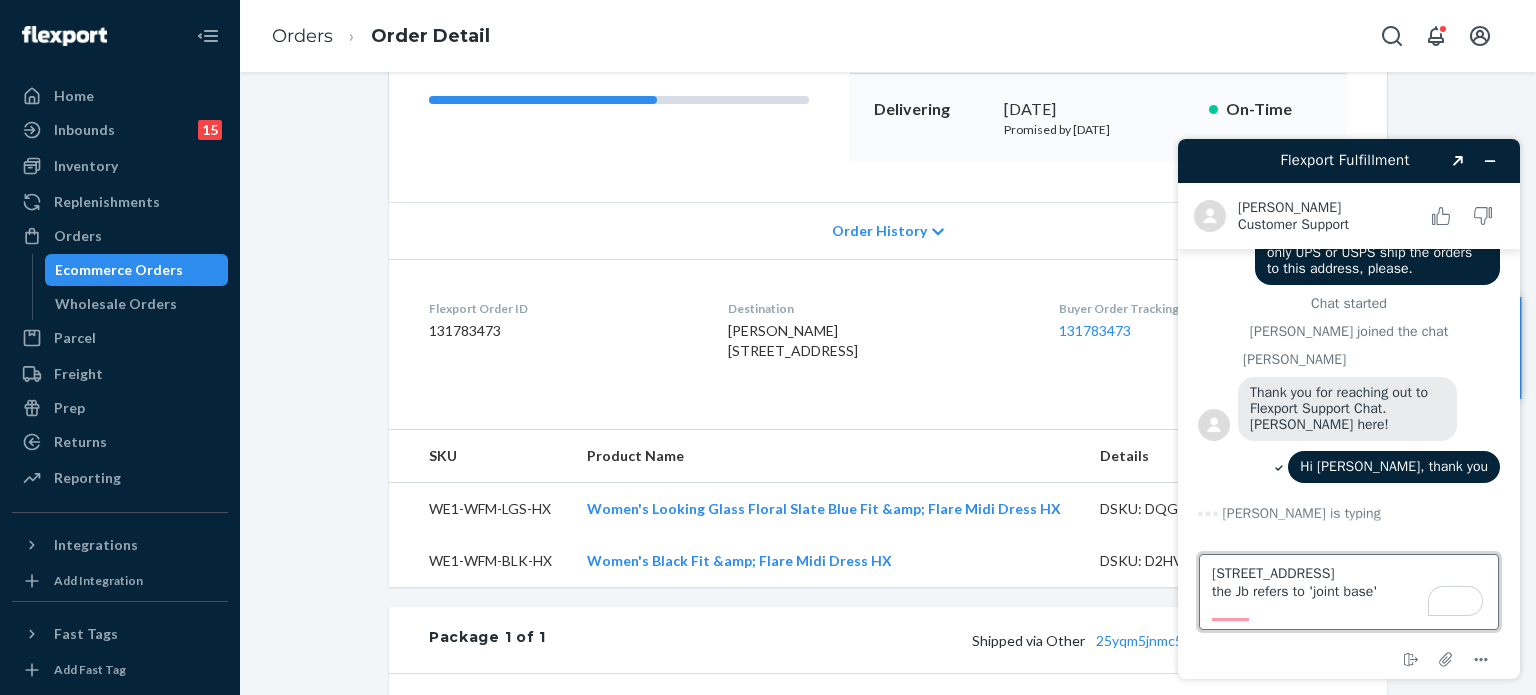 click on "5416A Sever St
Jb Mdl, NJ 08640-2804
the Jb refers to 'joint base'" at bounding box center (1349, 592) 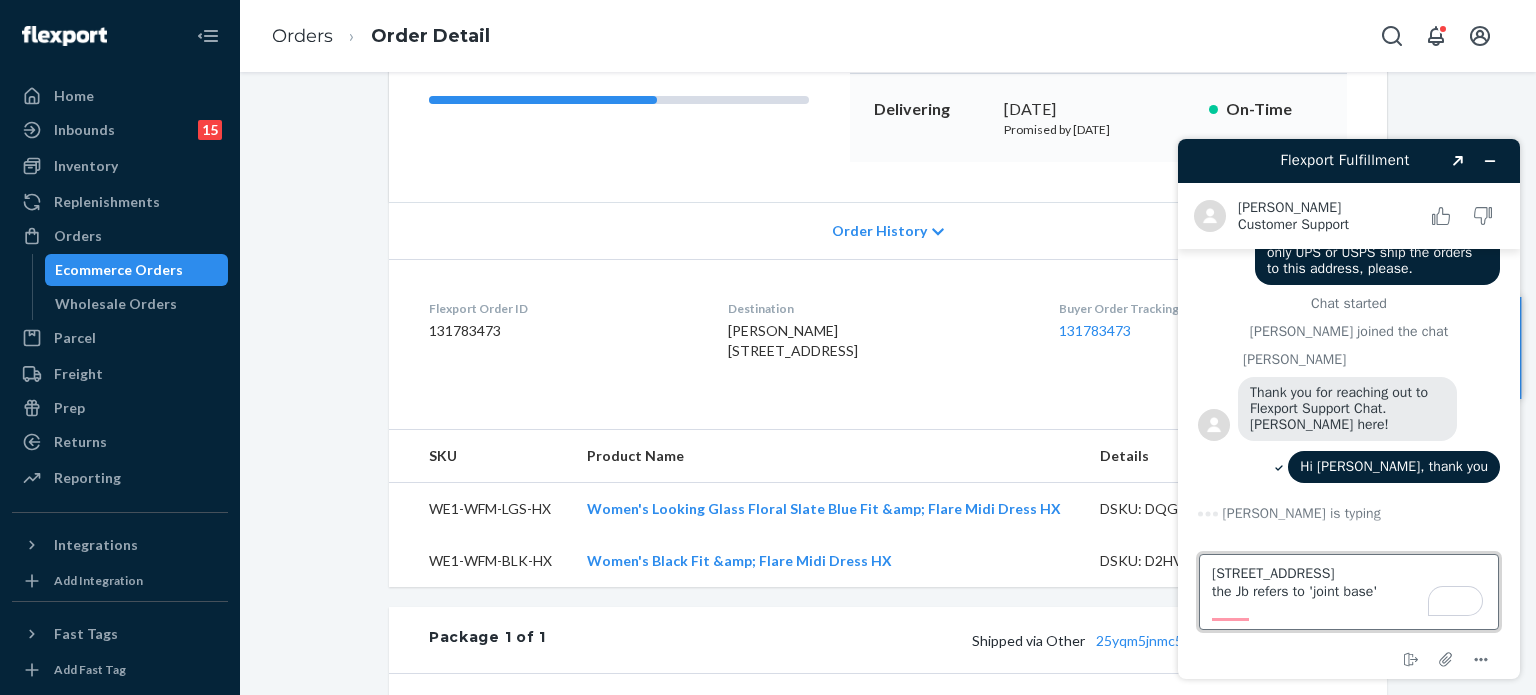 type on "5416A Sever St
Jb Mdl, NJ 08640-2804
the Jb refers to 'joint base'" 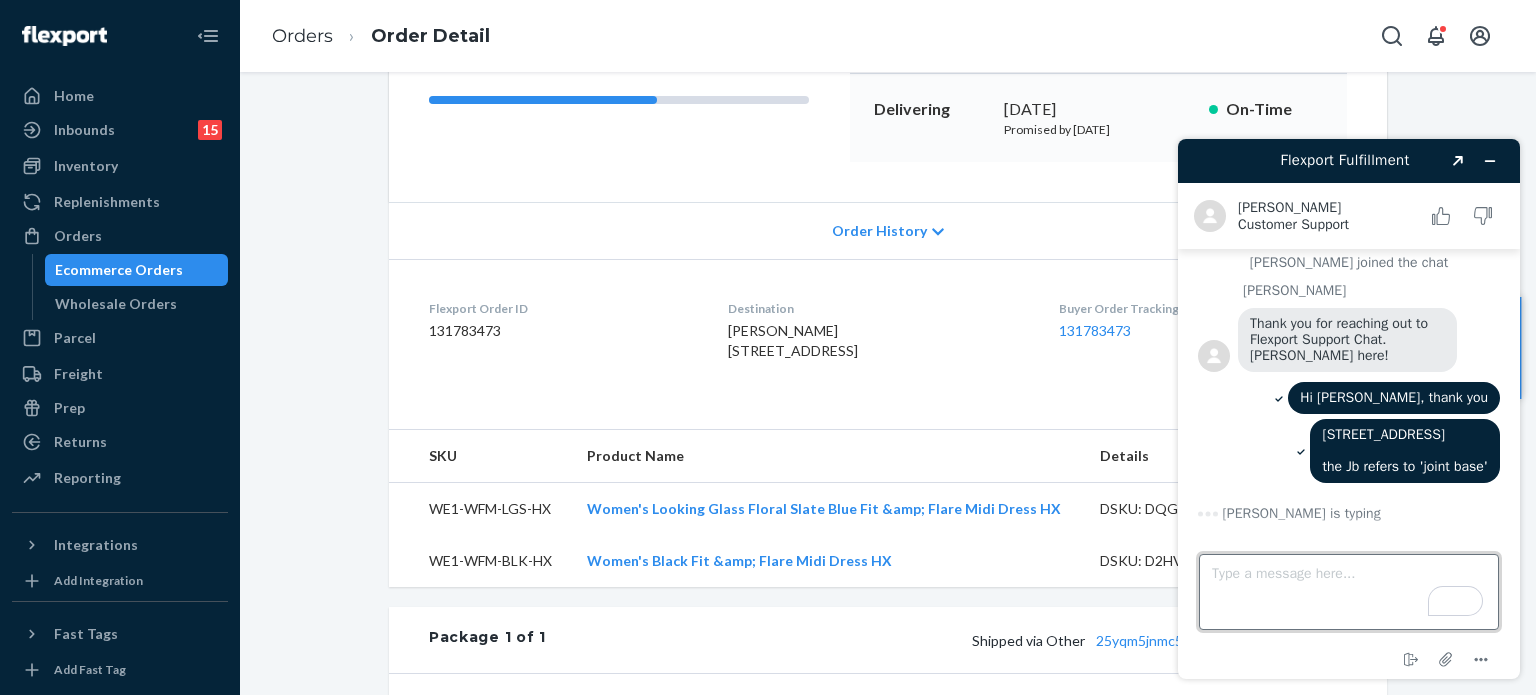 scroll, scrollTop: 0, scrollLeft: 0, axis: both 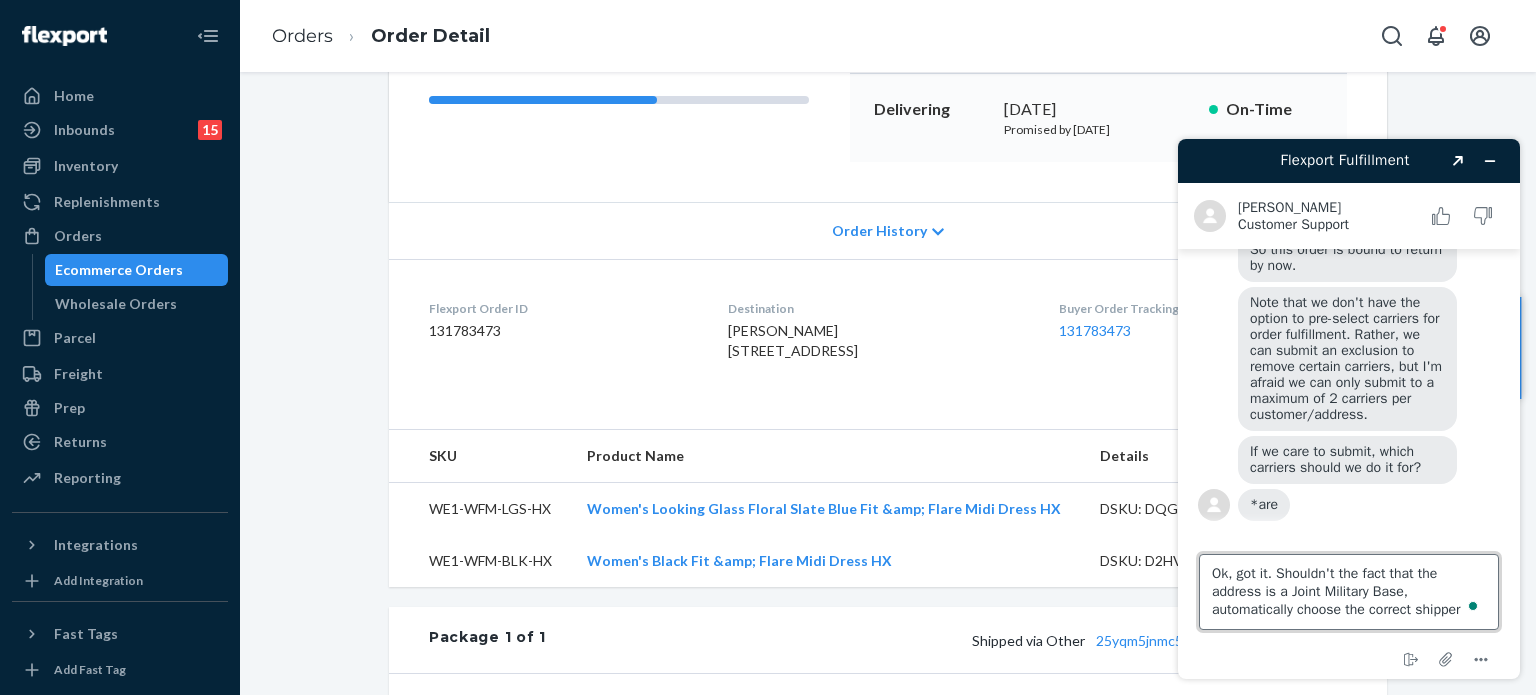type on "Ok, got it. Shouldn't the fact that the address is a Joint Military Base, automatically choose the correct shipper?" 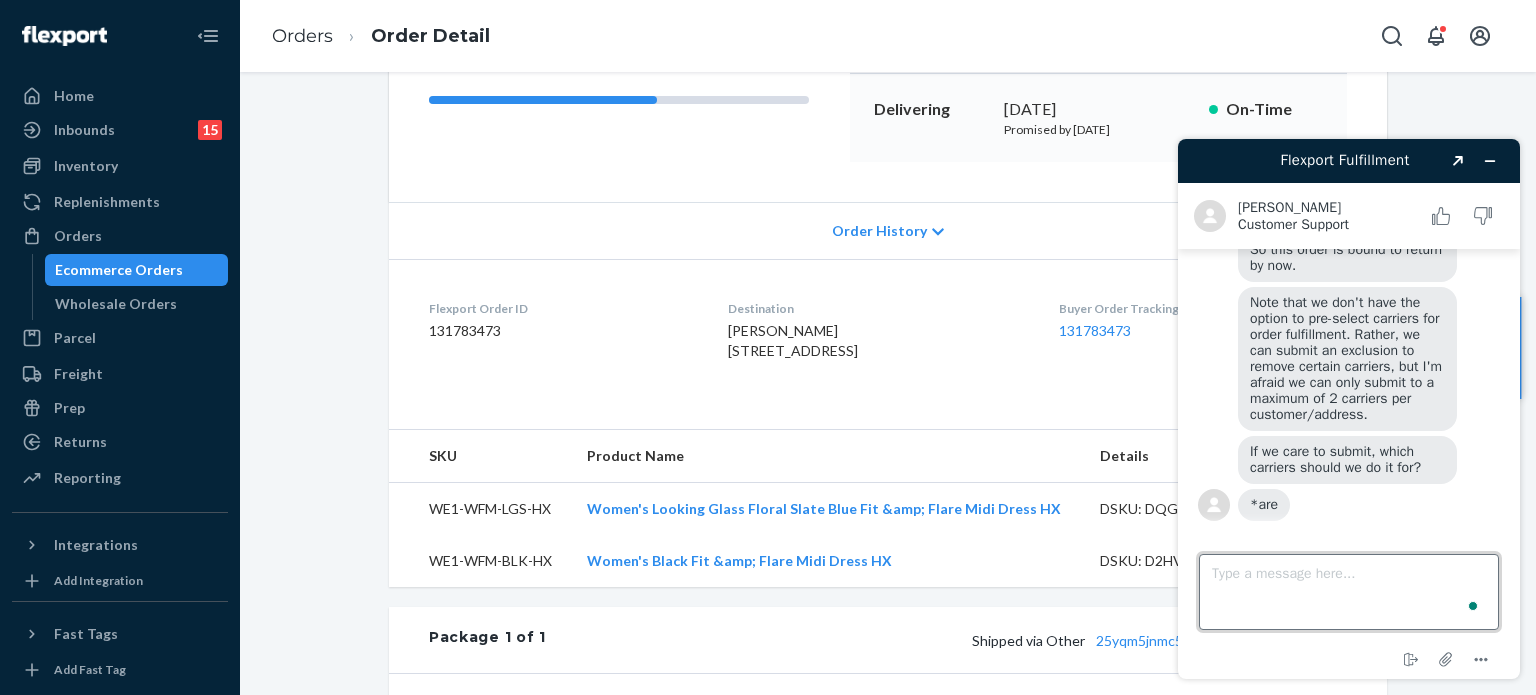 scroll, scrollTop: 555, scrollLeft: 0, axis: vertical 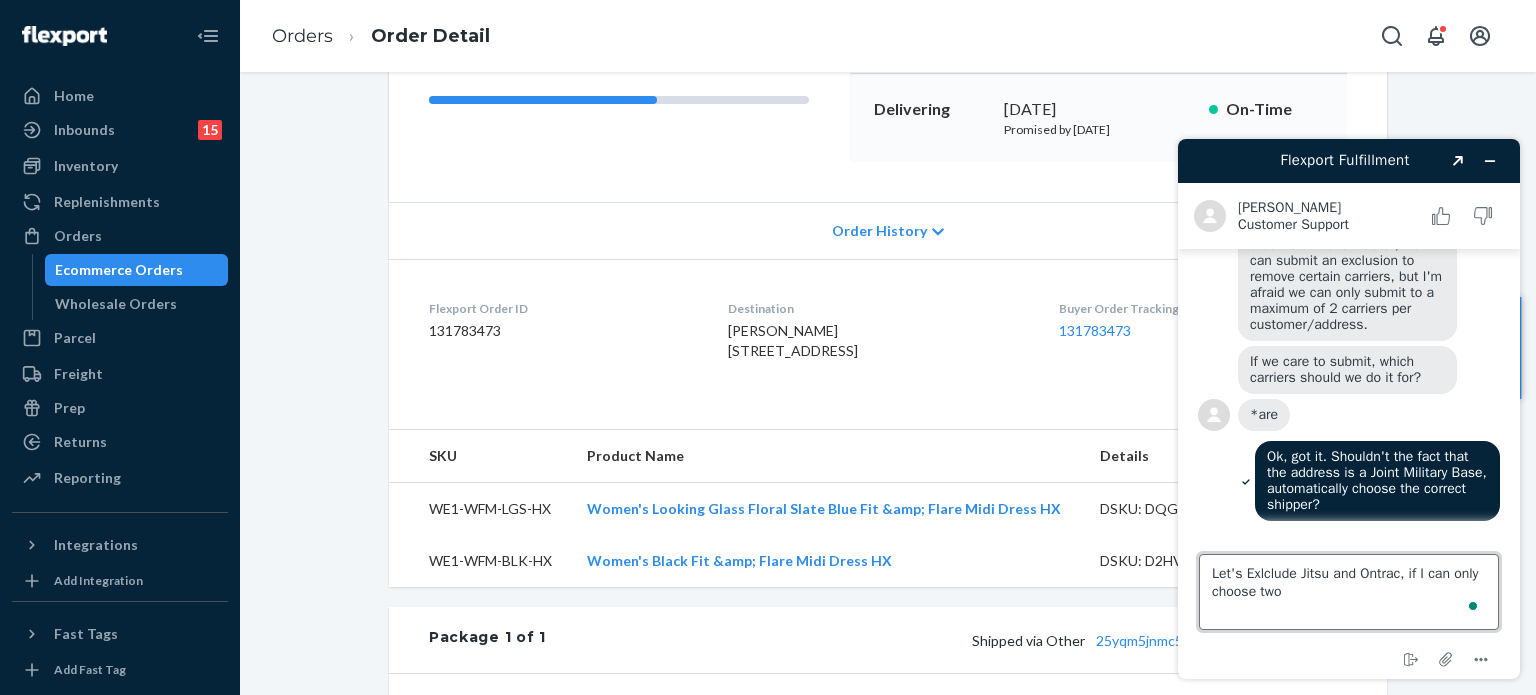 type on "Let's Exlclude Jitsu and Ontrac, if I can only choose two." 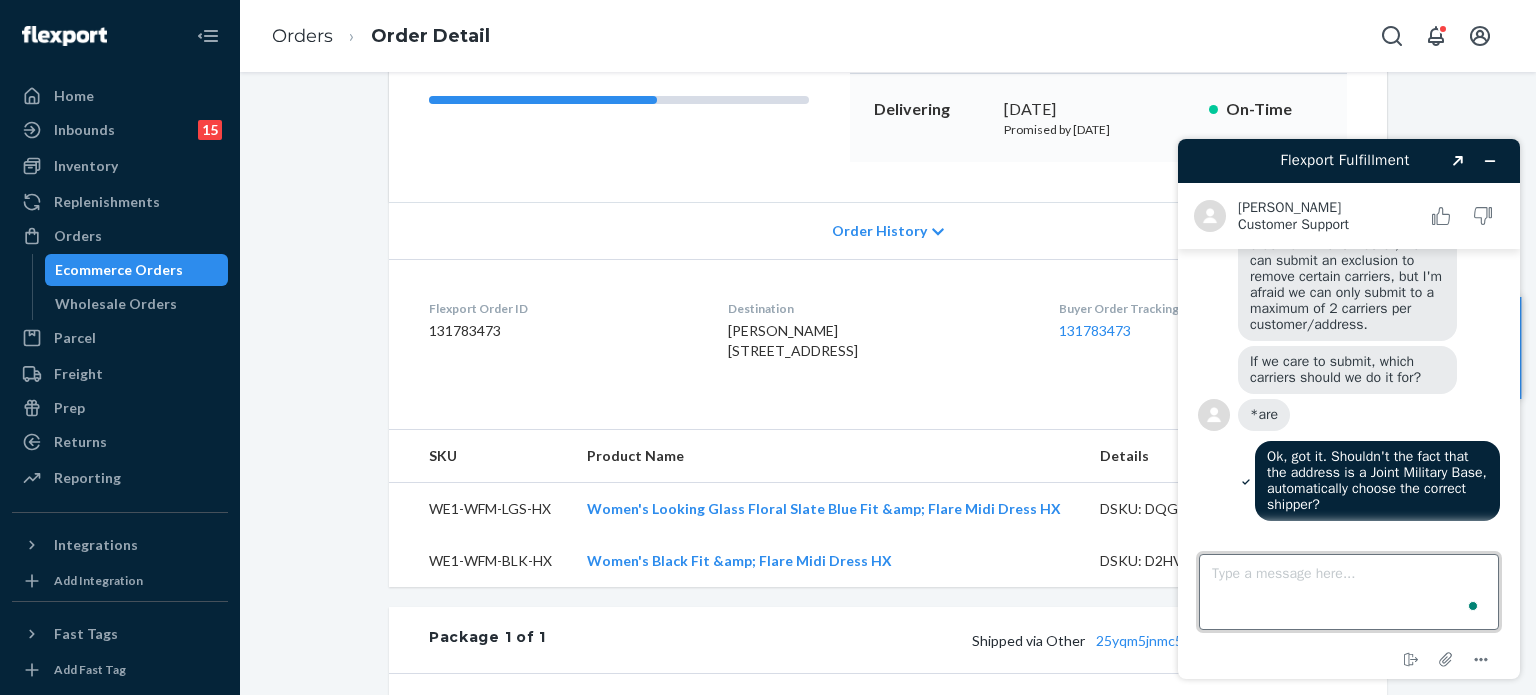 scroll, scrollTop: 608, scrollLeft: 0, axis: vertical 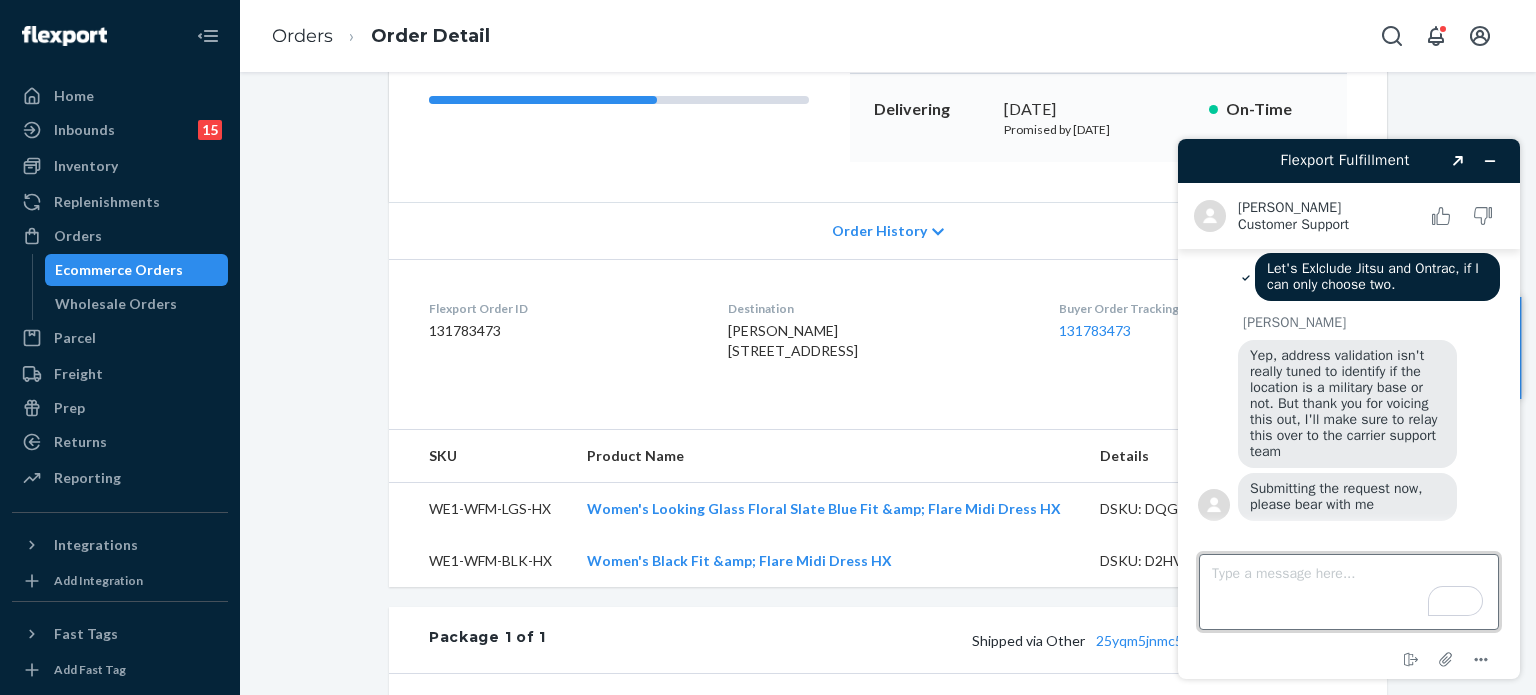 click on "Type a message here..." at bounding box center [1349, 592] 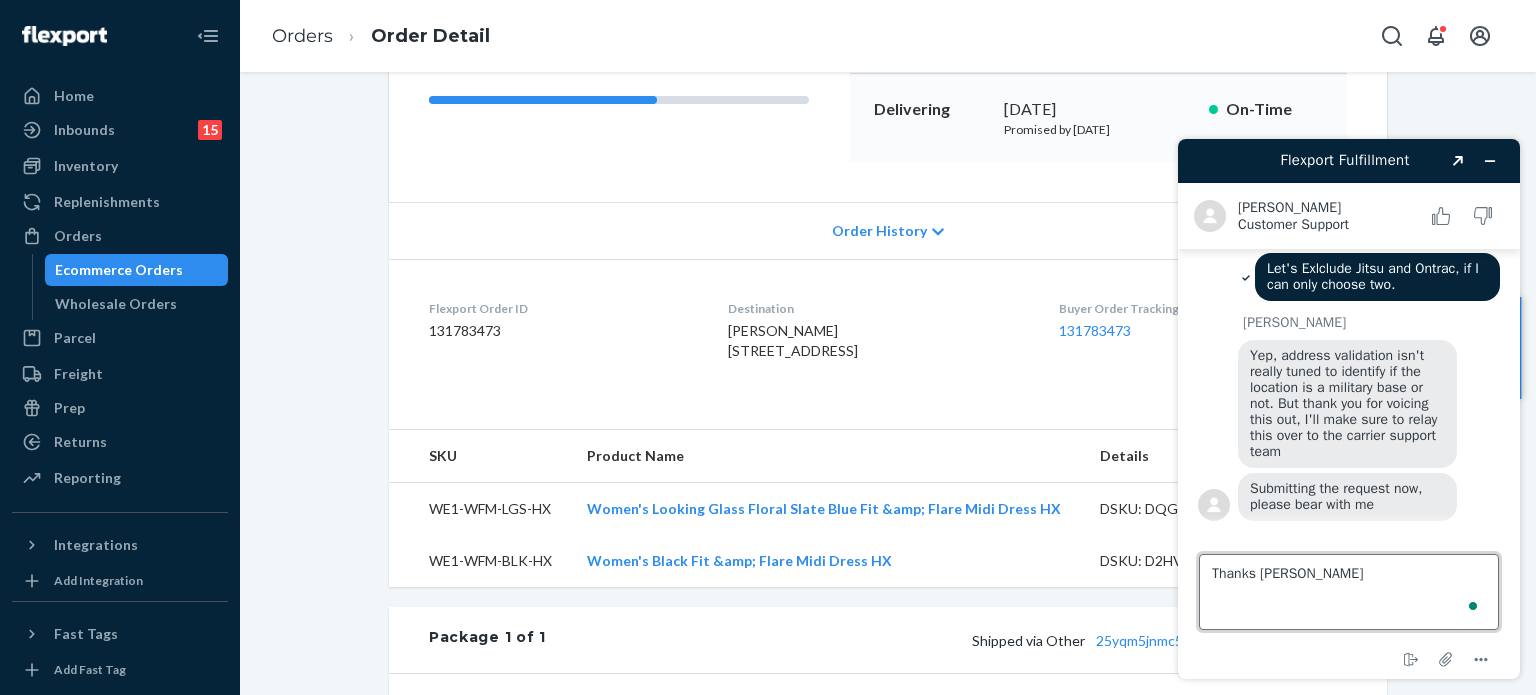 type on "Thanks Alvin" 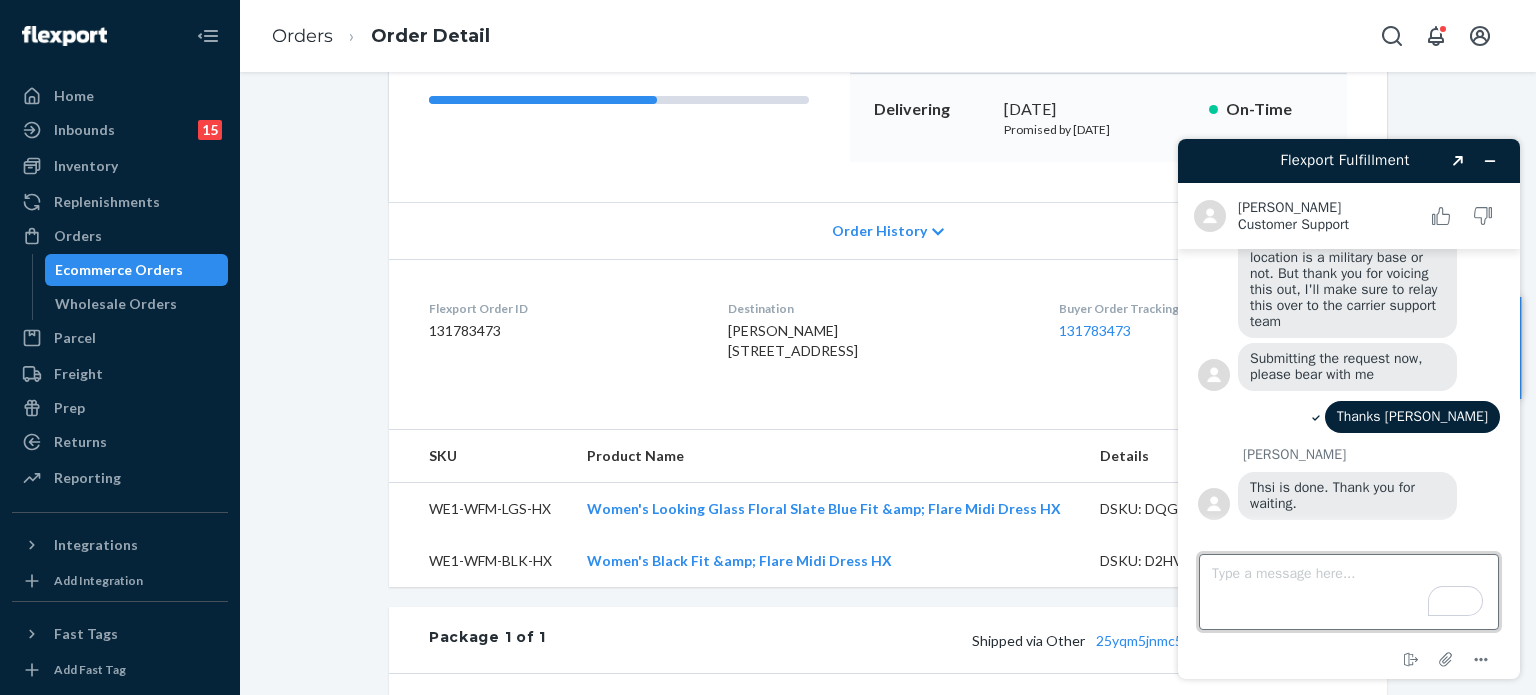 scroll, scrollTop: 962, scrollLeft: 0, axis: vertical 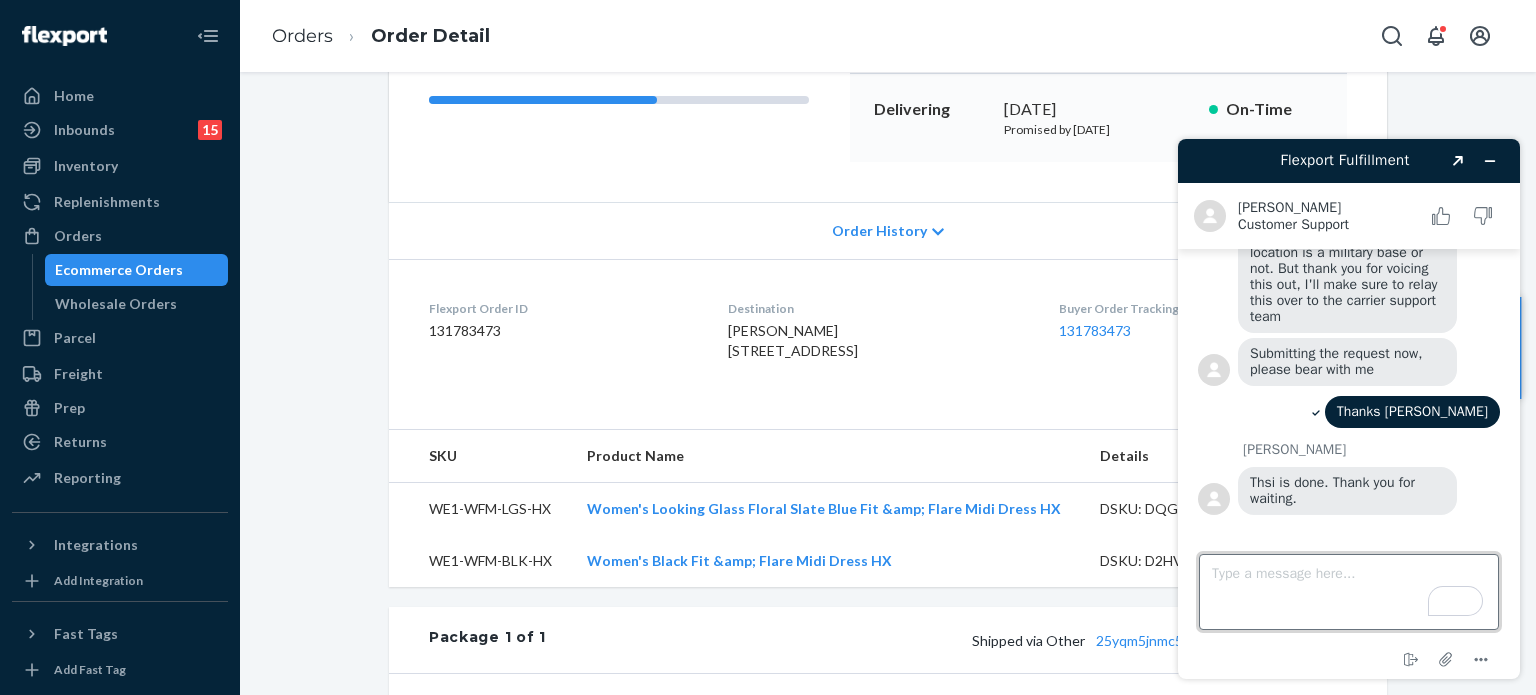 click on "Type a message here..." at bounding box center [1349, 592] 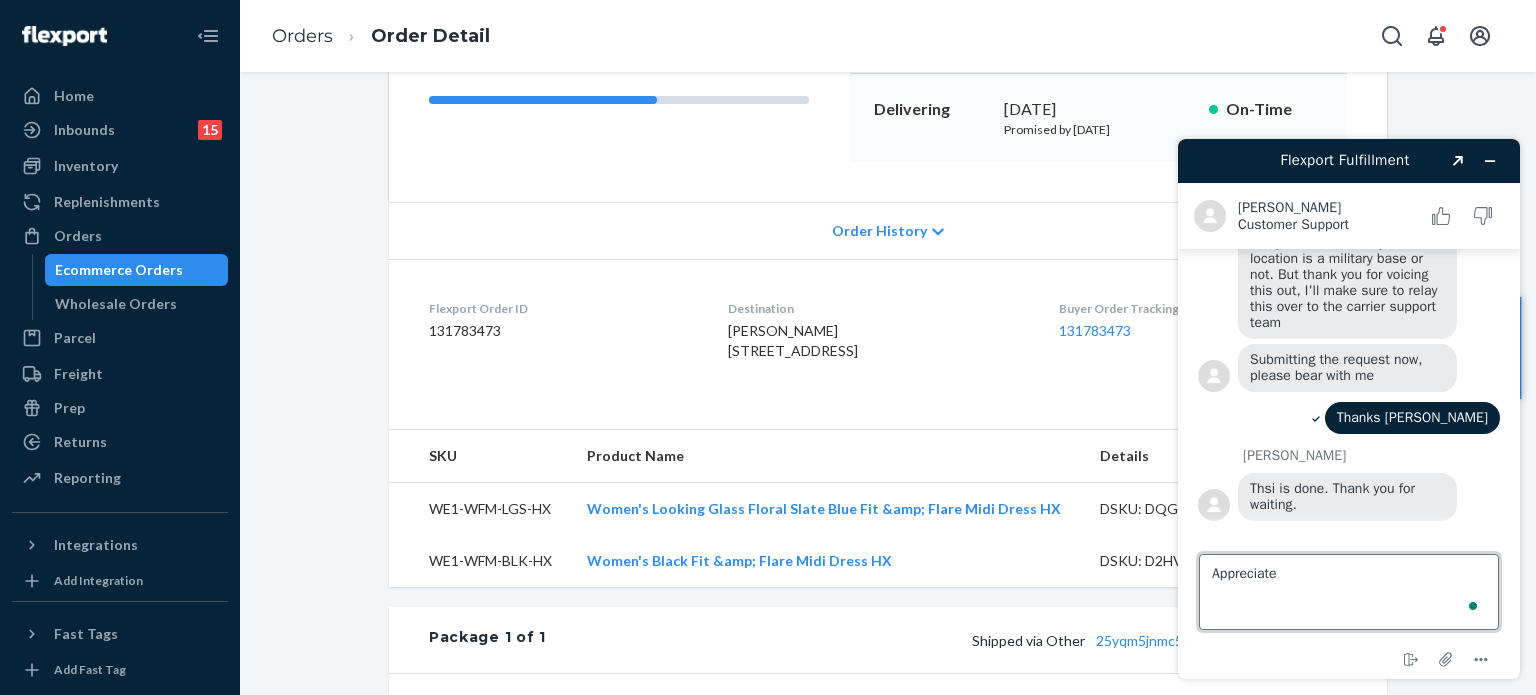 scroll, scrollTop: 1010, scrollLeft: 0, axis: vertical 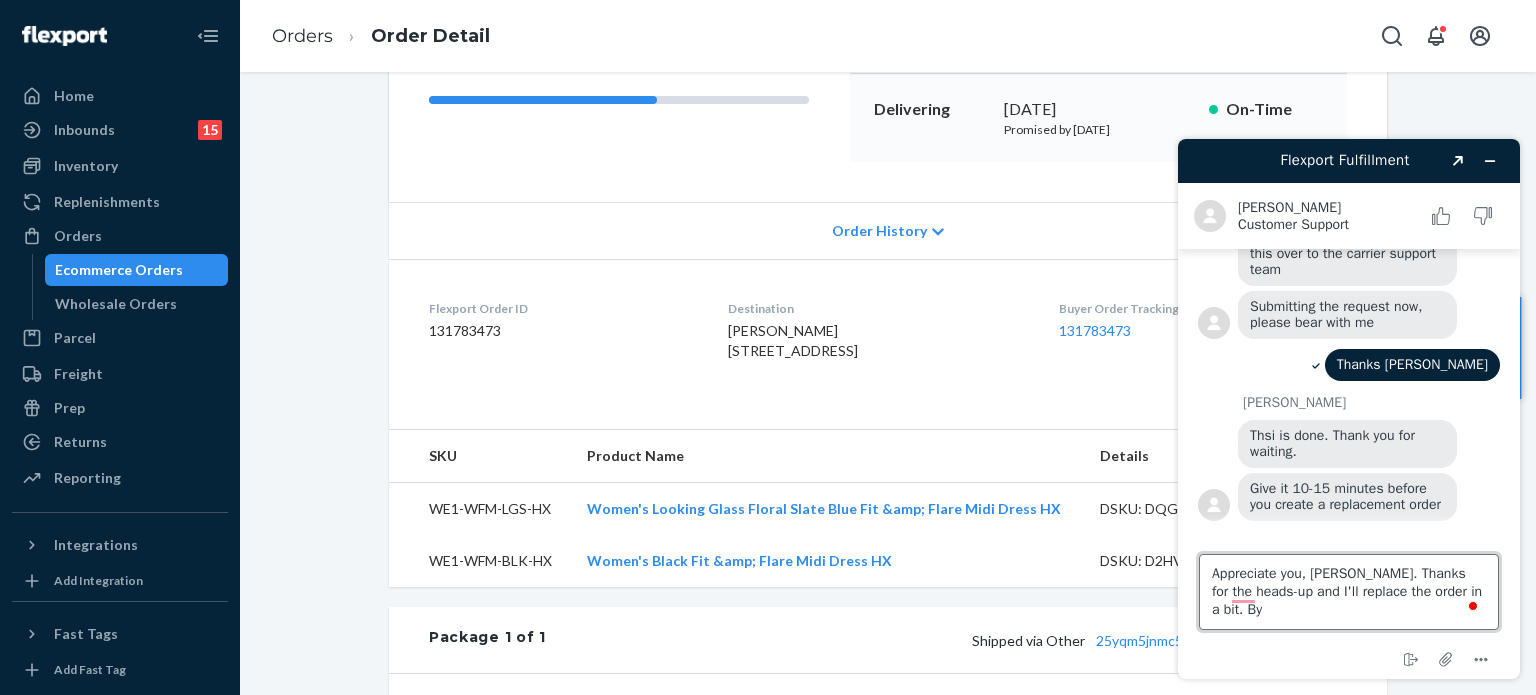 type on "Appreciate you, Alvin. Thanks for the heads-up and I'll replace the order in a bit. Bye" 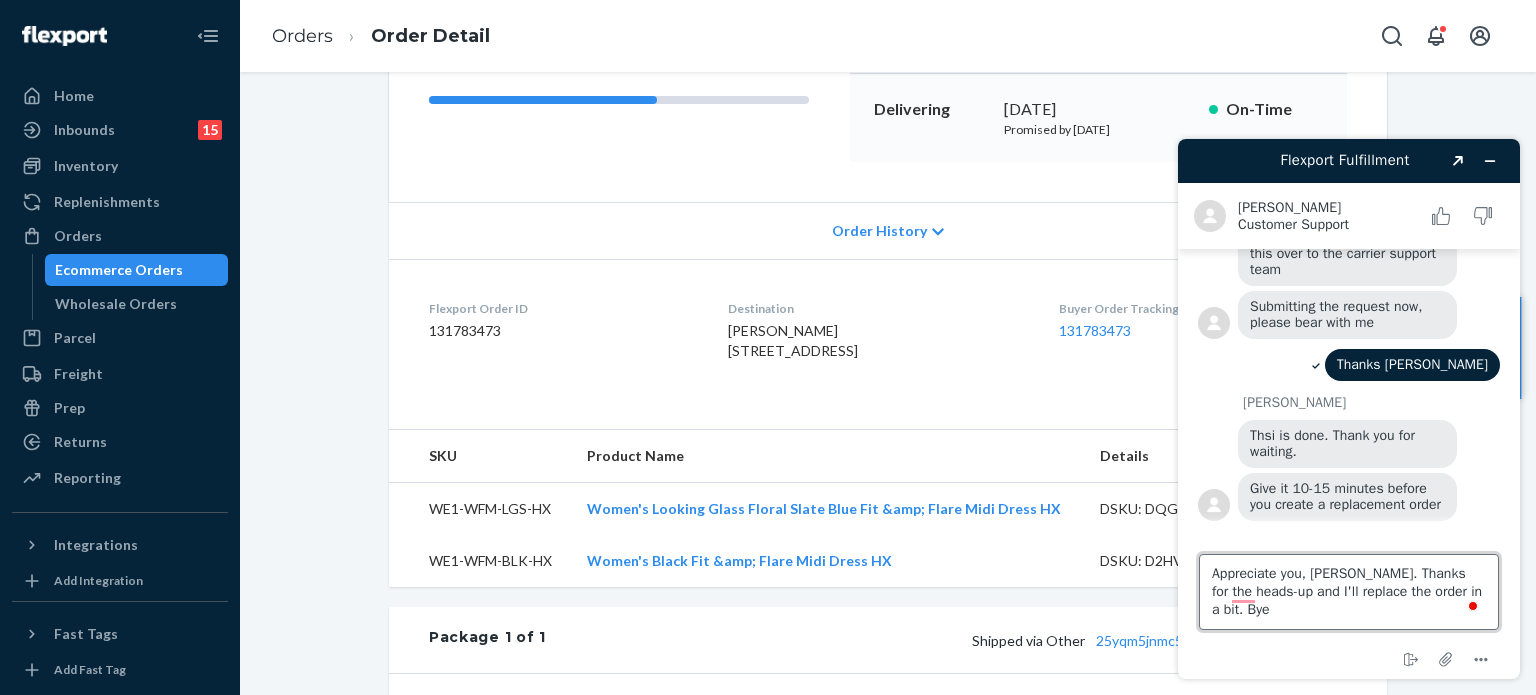 type 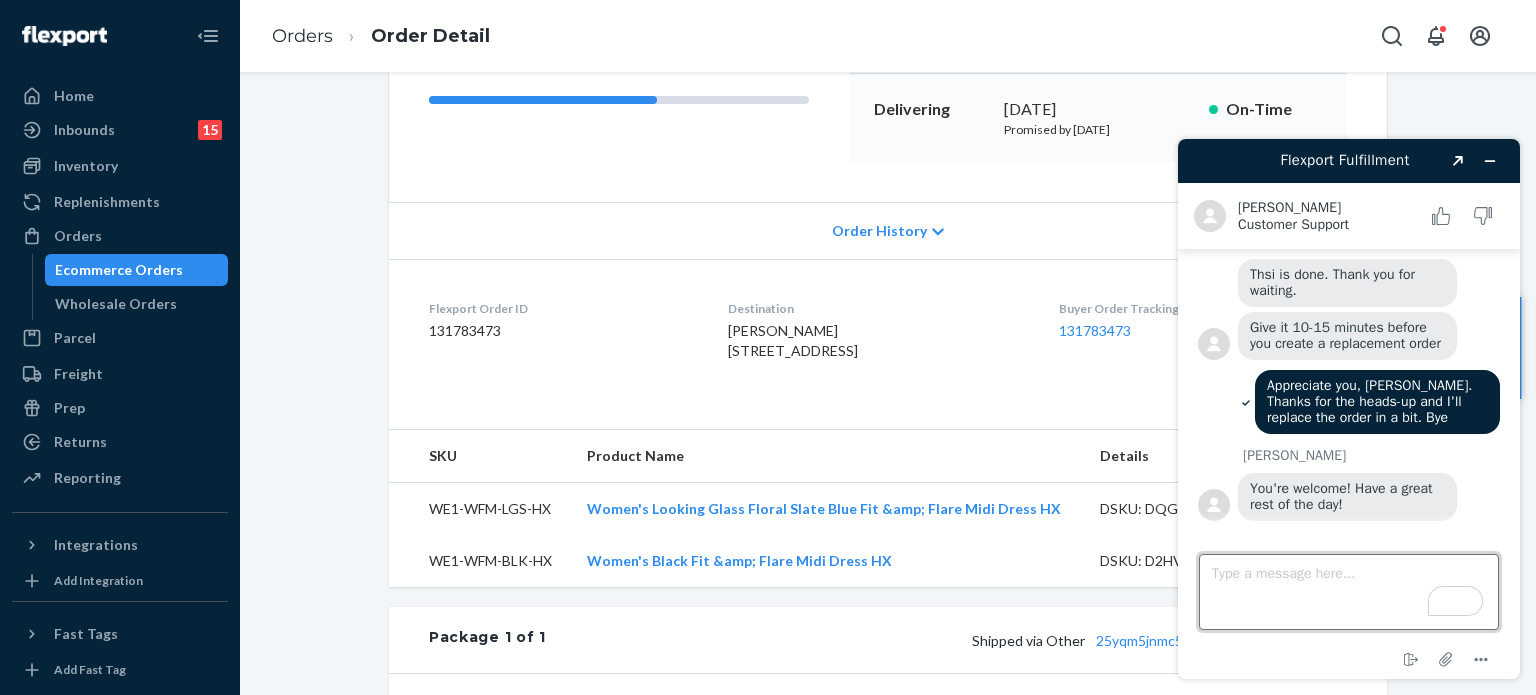 scroll, scrollTop: 1268, scrollLeft: 0, axis: vertical 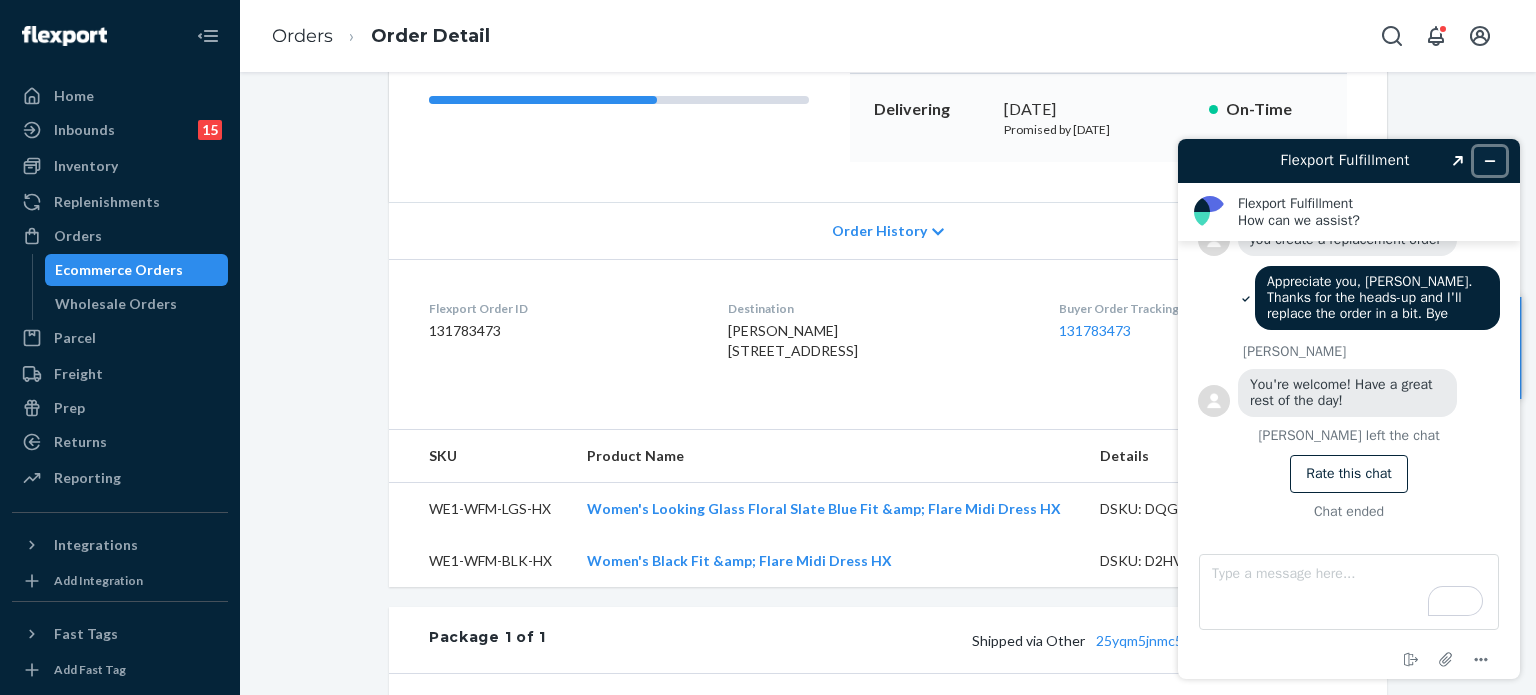 click 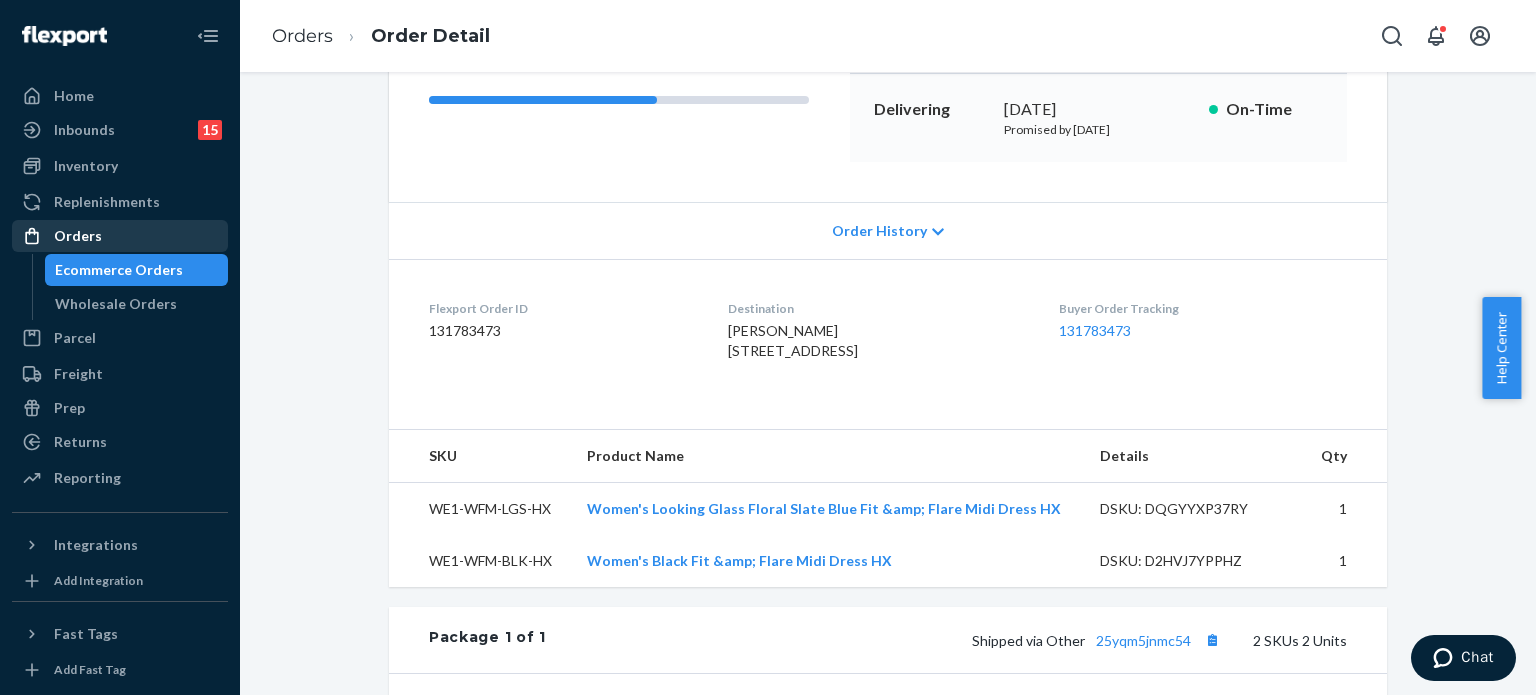 click on "Orders" at bounding box center [78, 236] 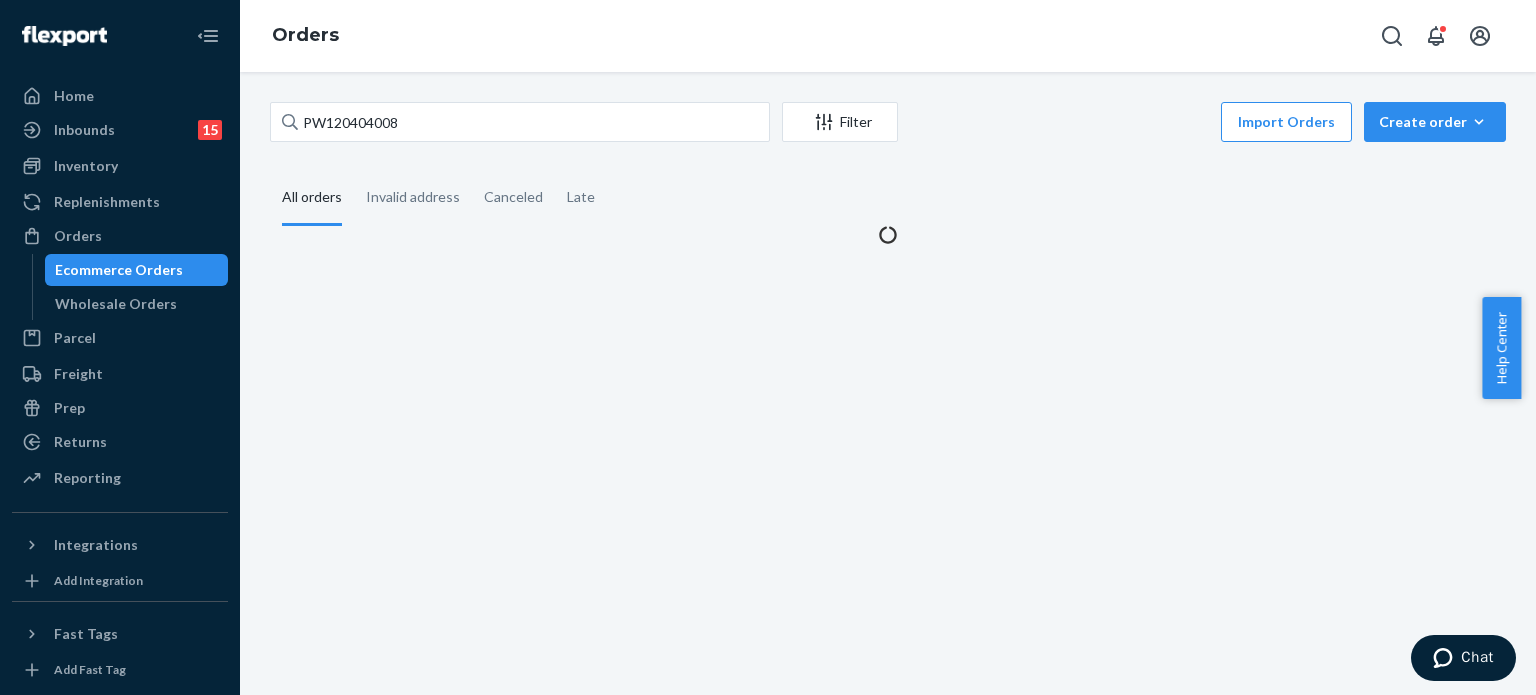 scroll, scrollTop: 0, scrollLeft: 0, axis: both 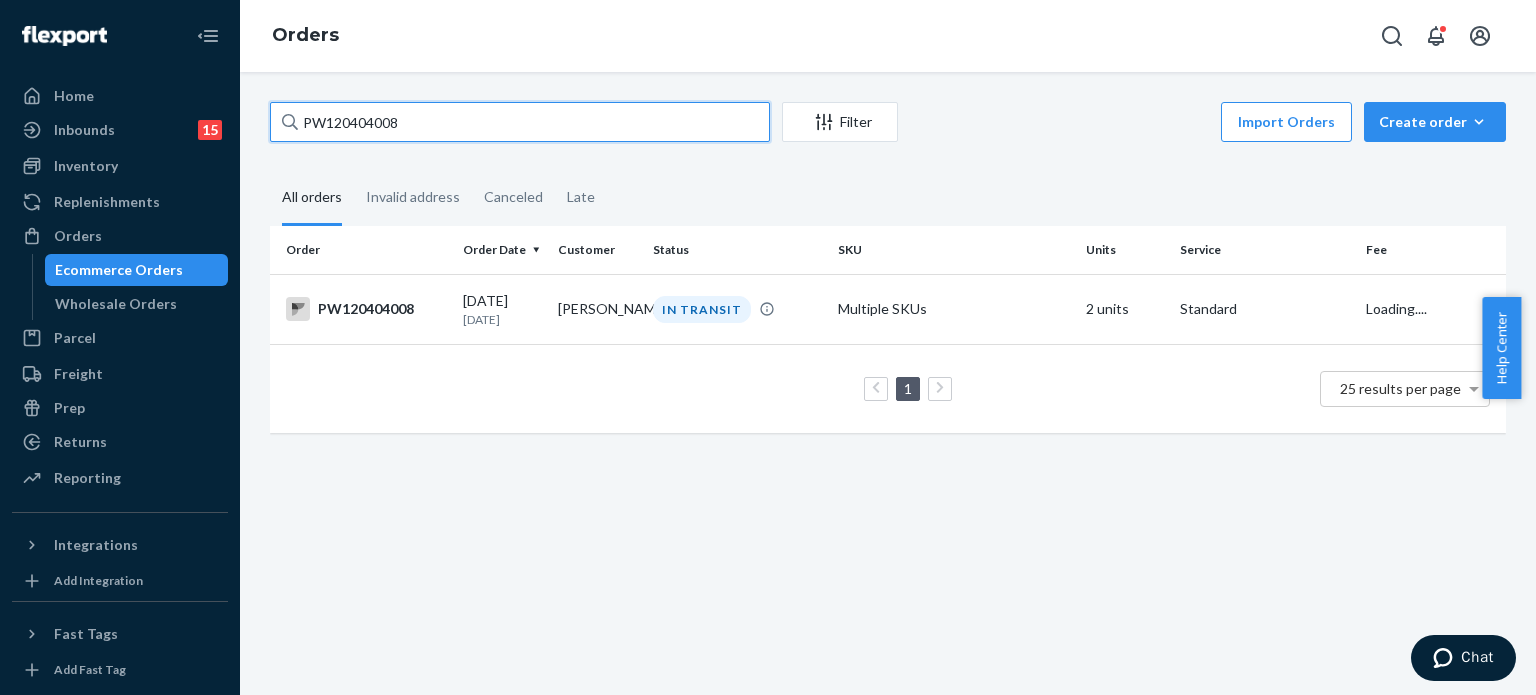 click on "PW120404008" at bounding box center (520, 122) 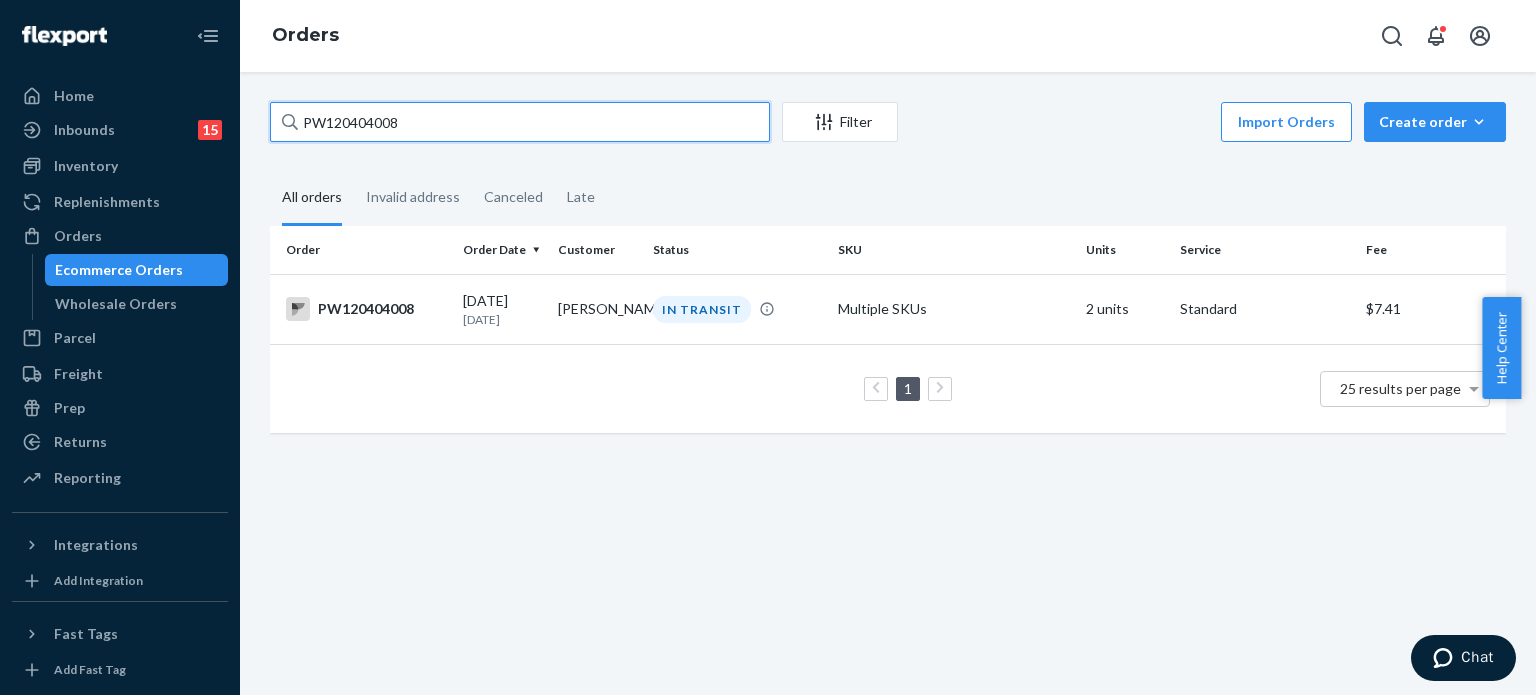 paste on "39156" 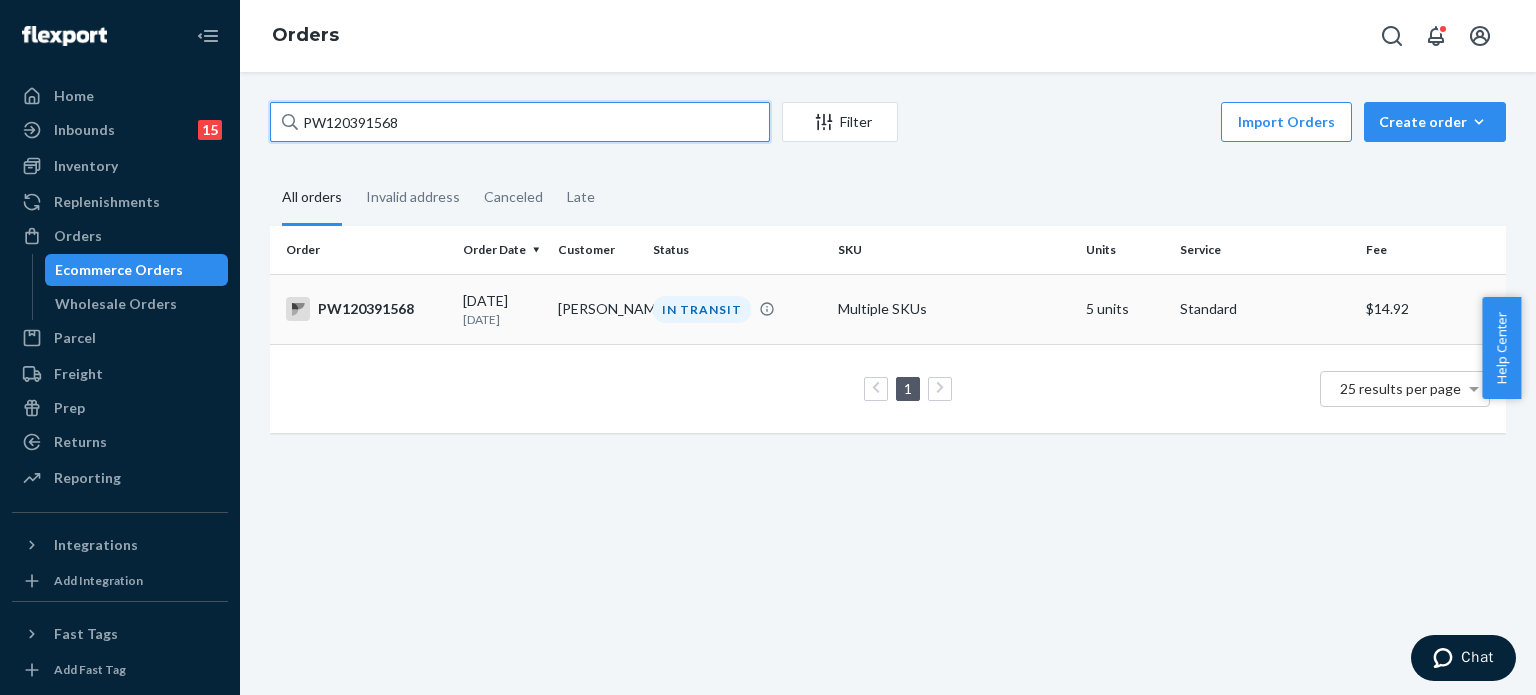 type on "PW120391568" 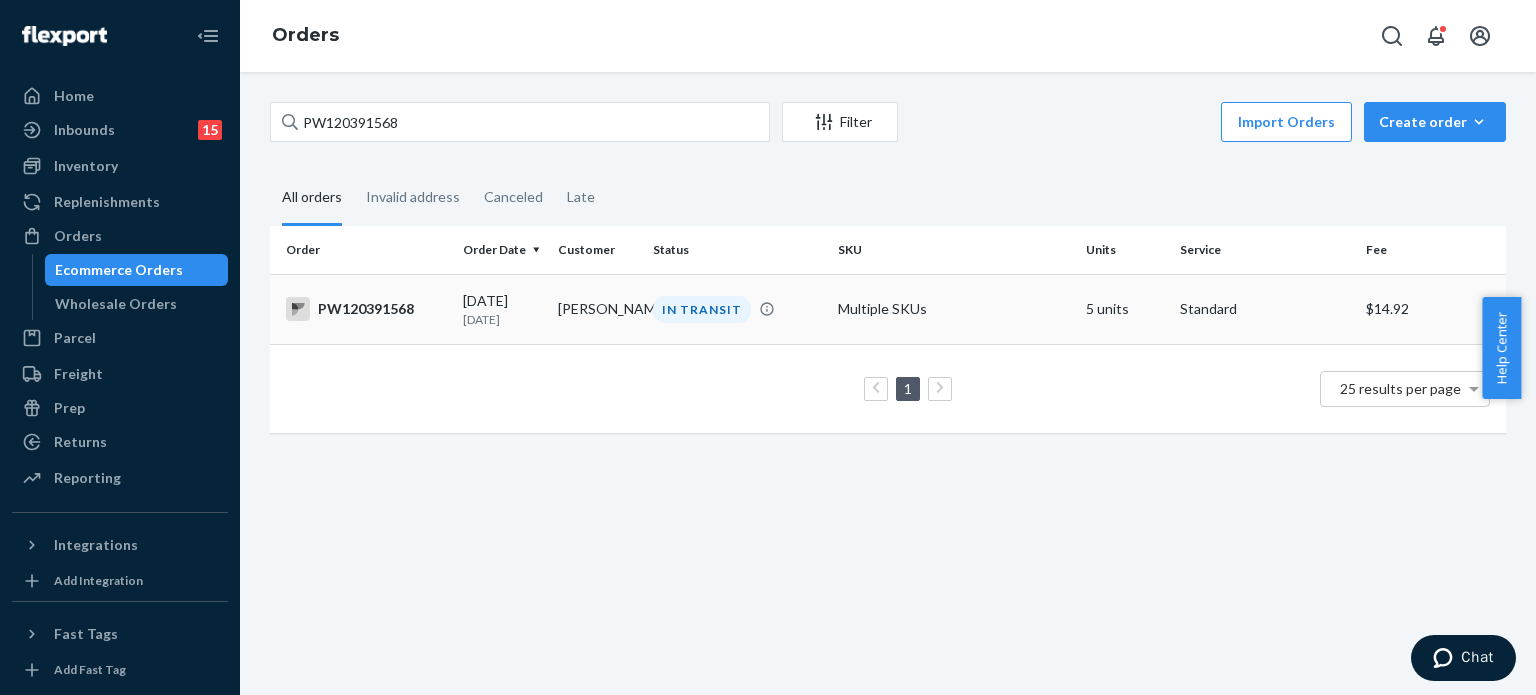 click on "PW120391568" at bounding box center (366, 309) 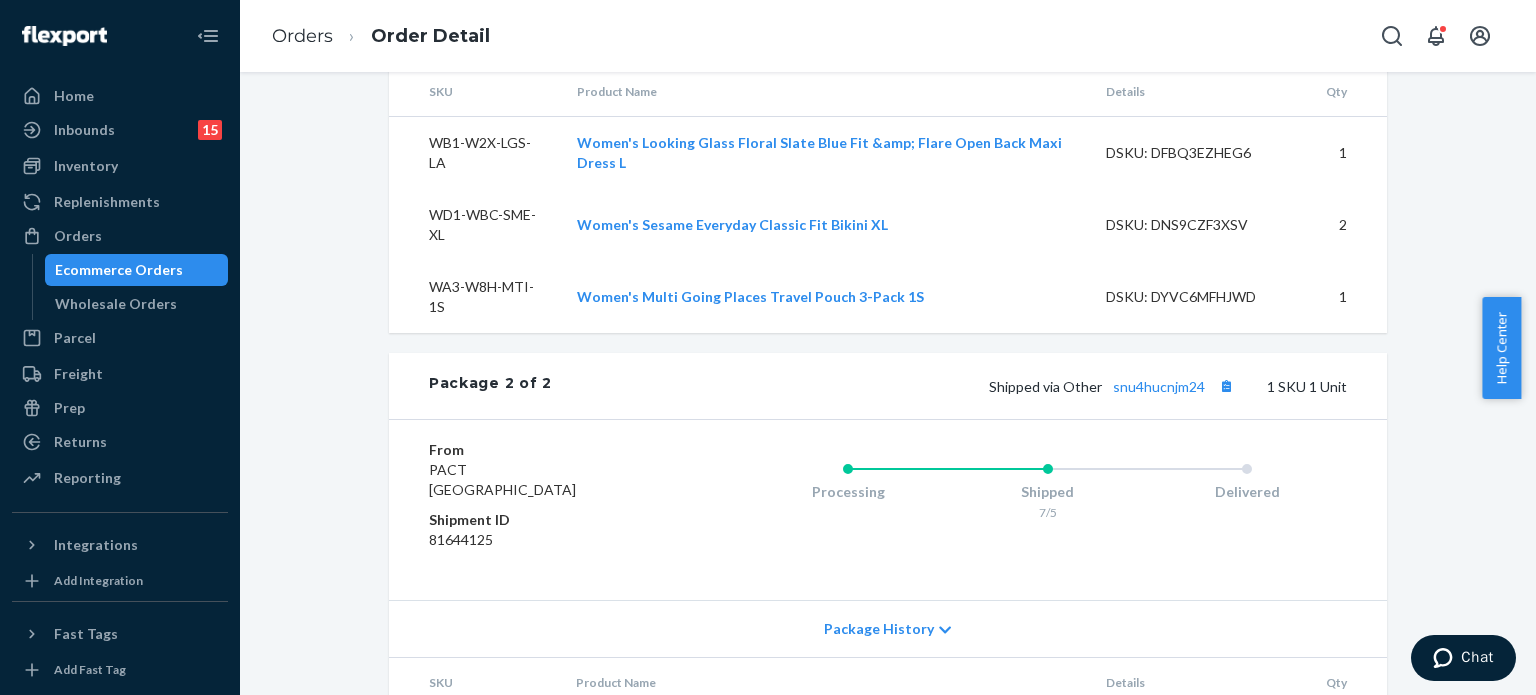 scroll, scrollTop: 1395, scrollLeft: 0, axis: vertical 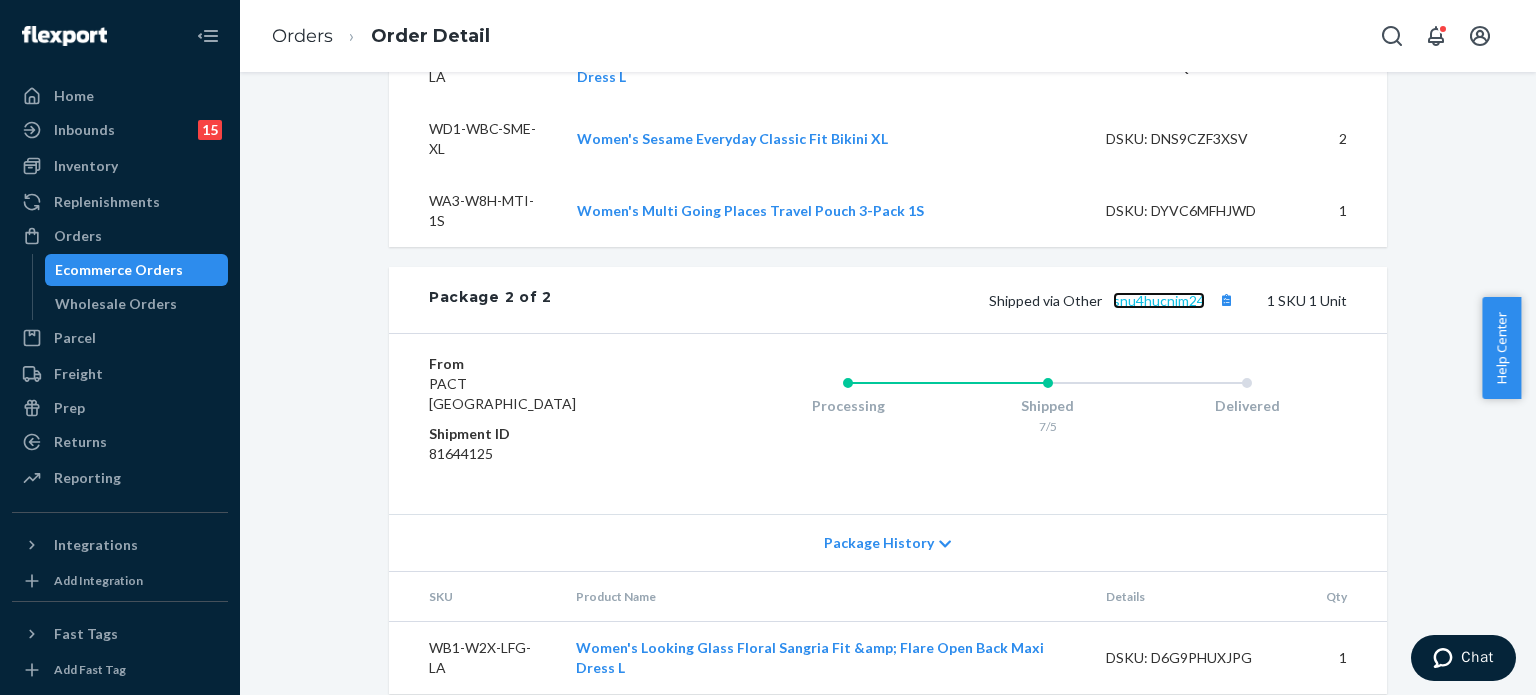 click on "snu4hucnjm24" at bounding box center [1159, 300] 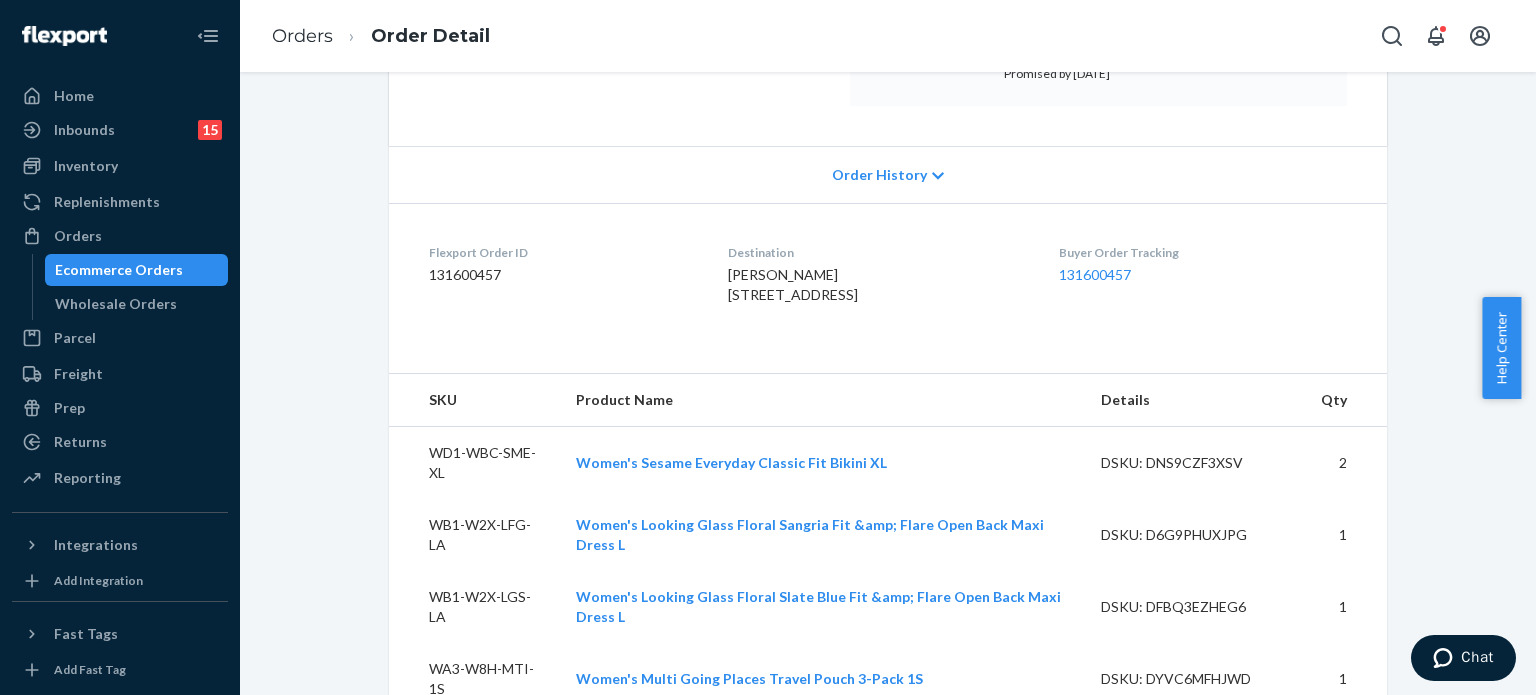 scroll, scrollTop: 0, scrollLeft: 0, axis: both 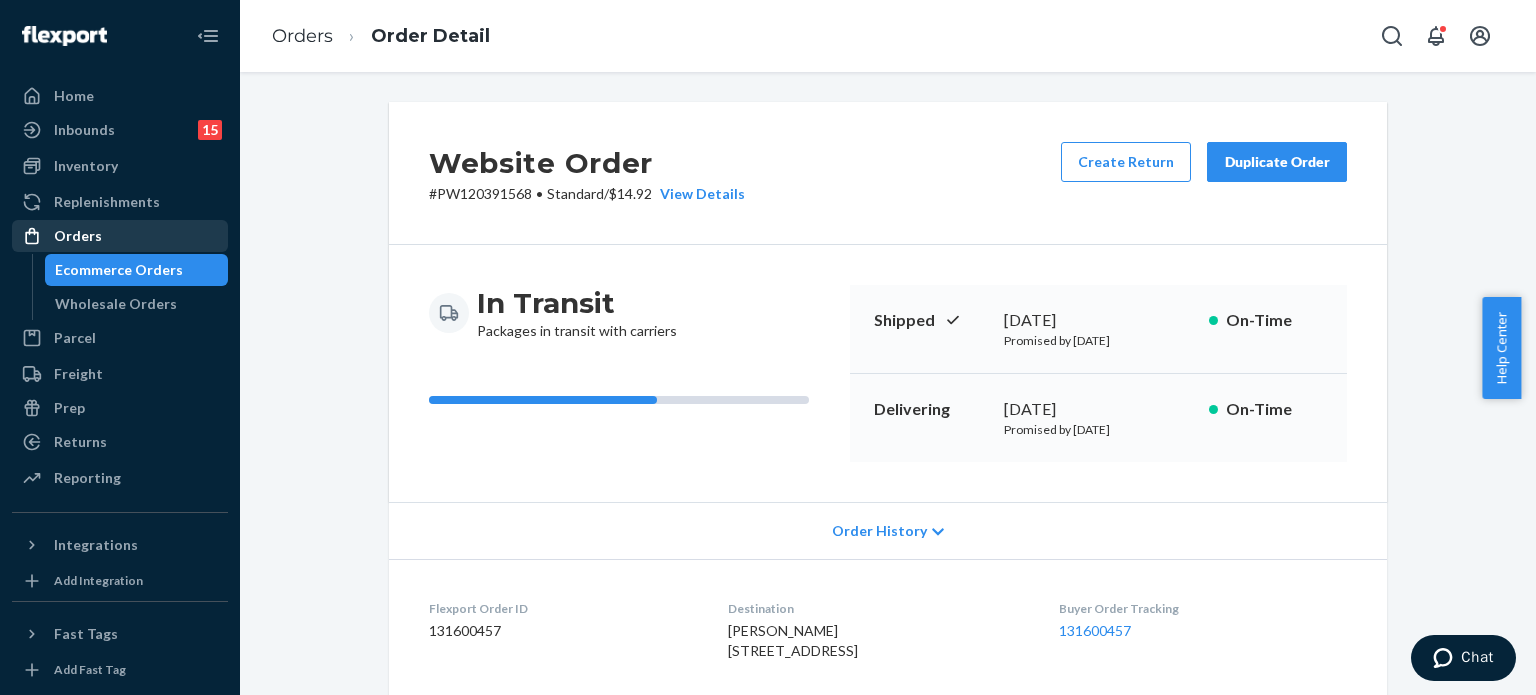 click on "Orders" at bounding box center [78, 236] 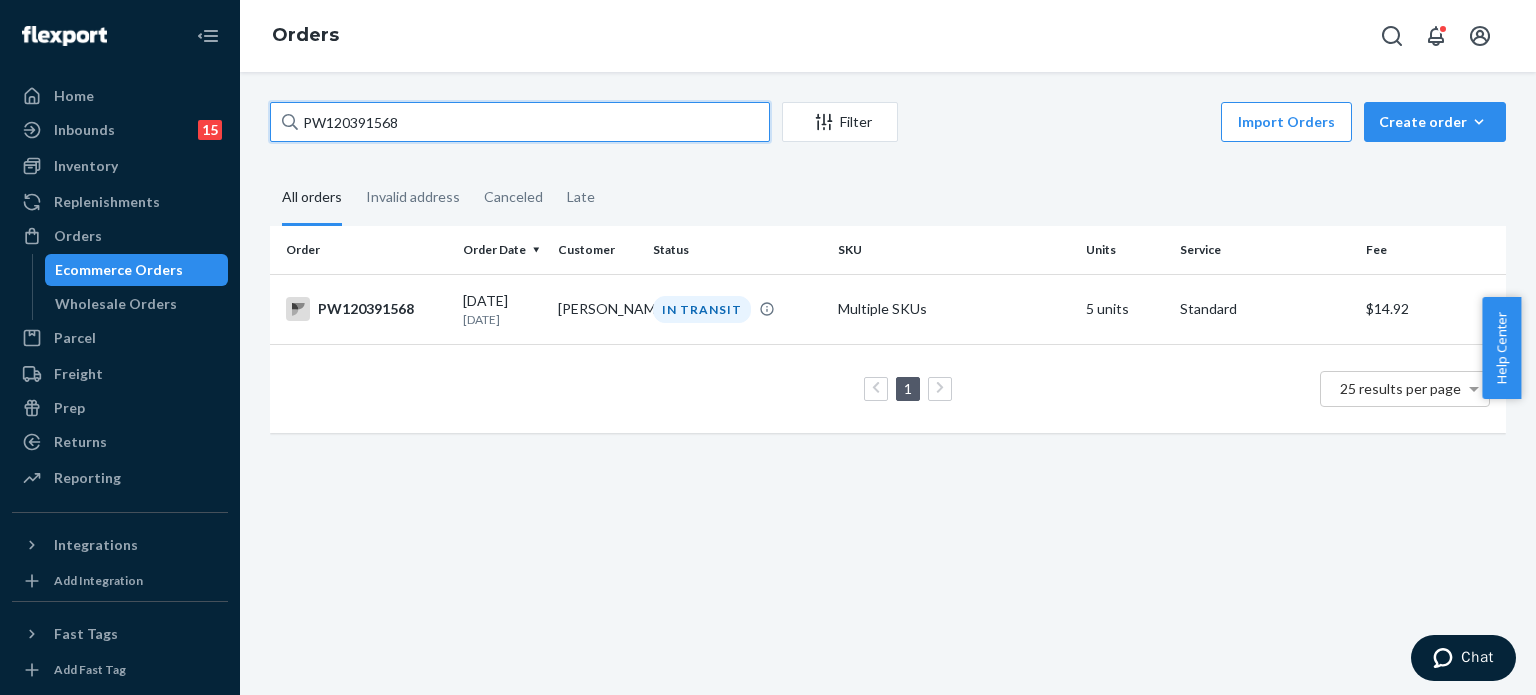 click on "PW120391568" at bounding box center (520, 122) 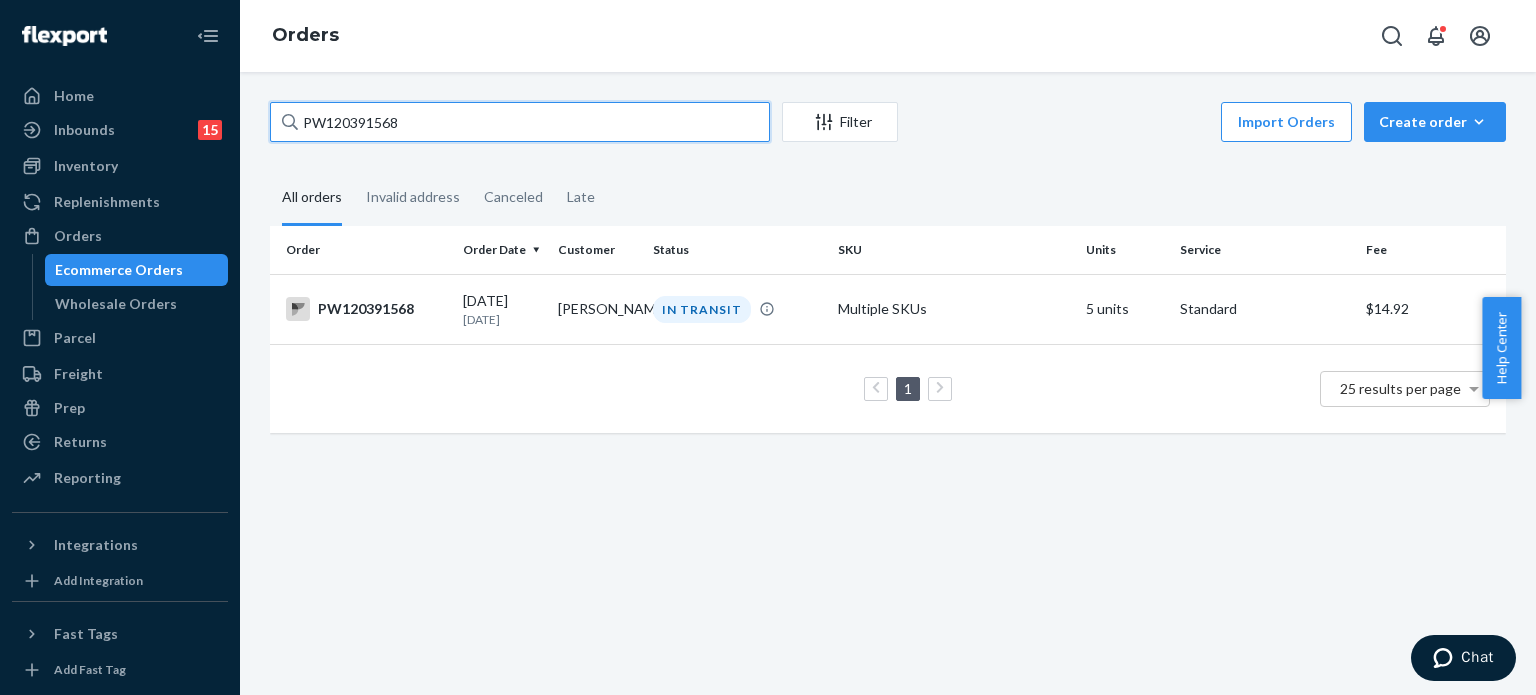 click on "PW120391568" at bounding box center [520, 122] 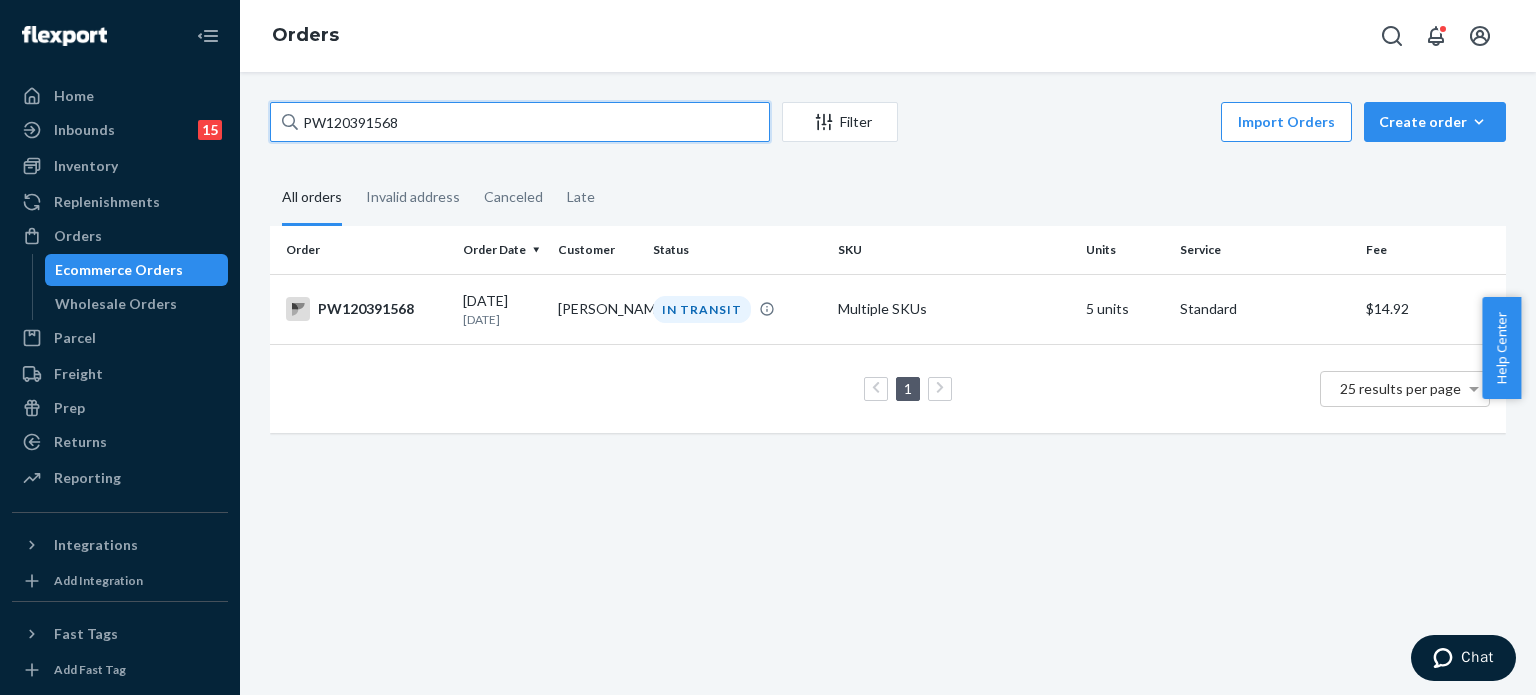 paste on "83384" 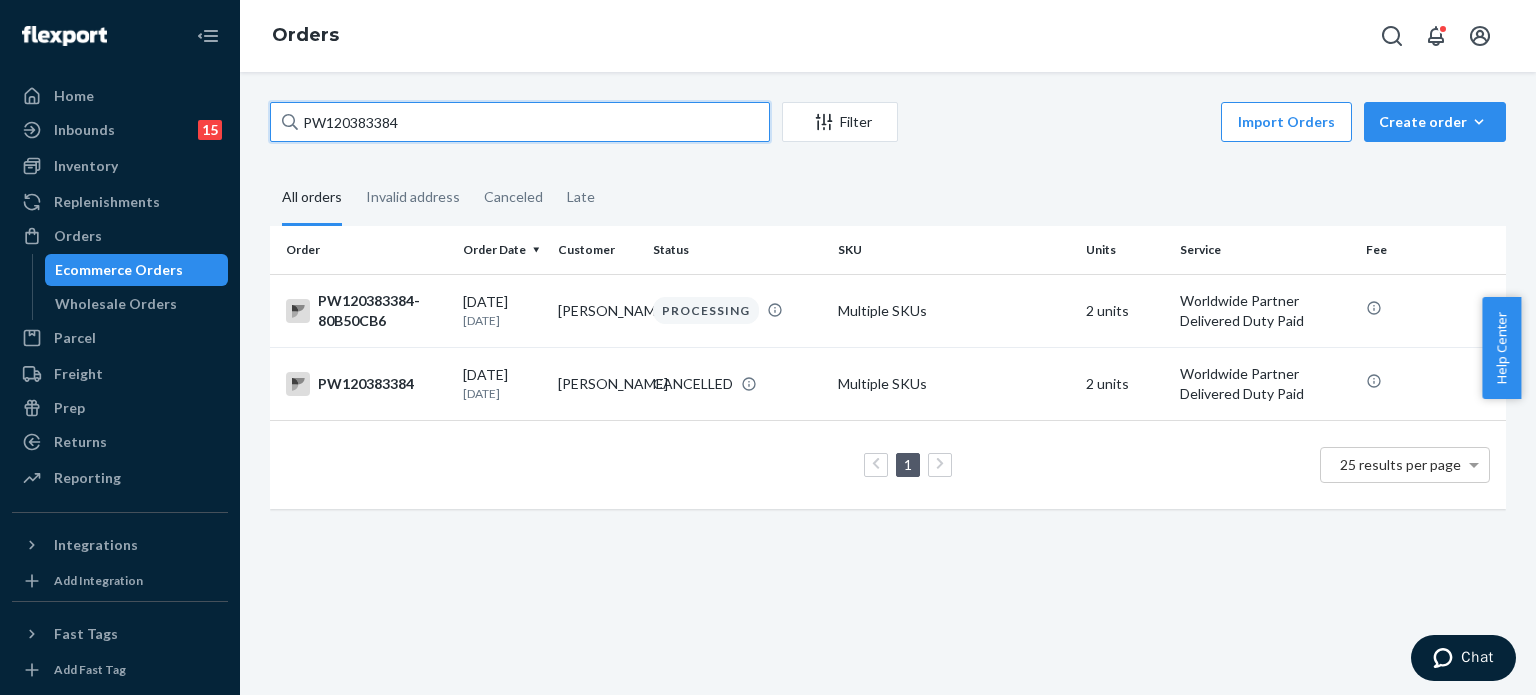 click on "PW120383384" at bounding box center (520, 122) 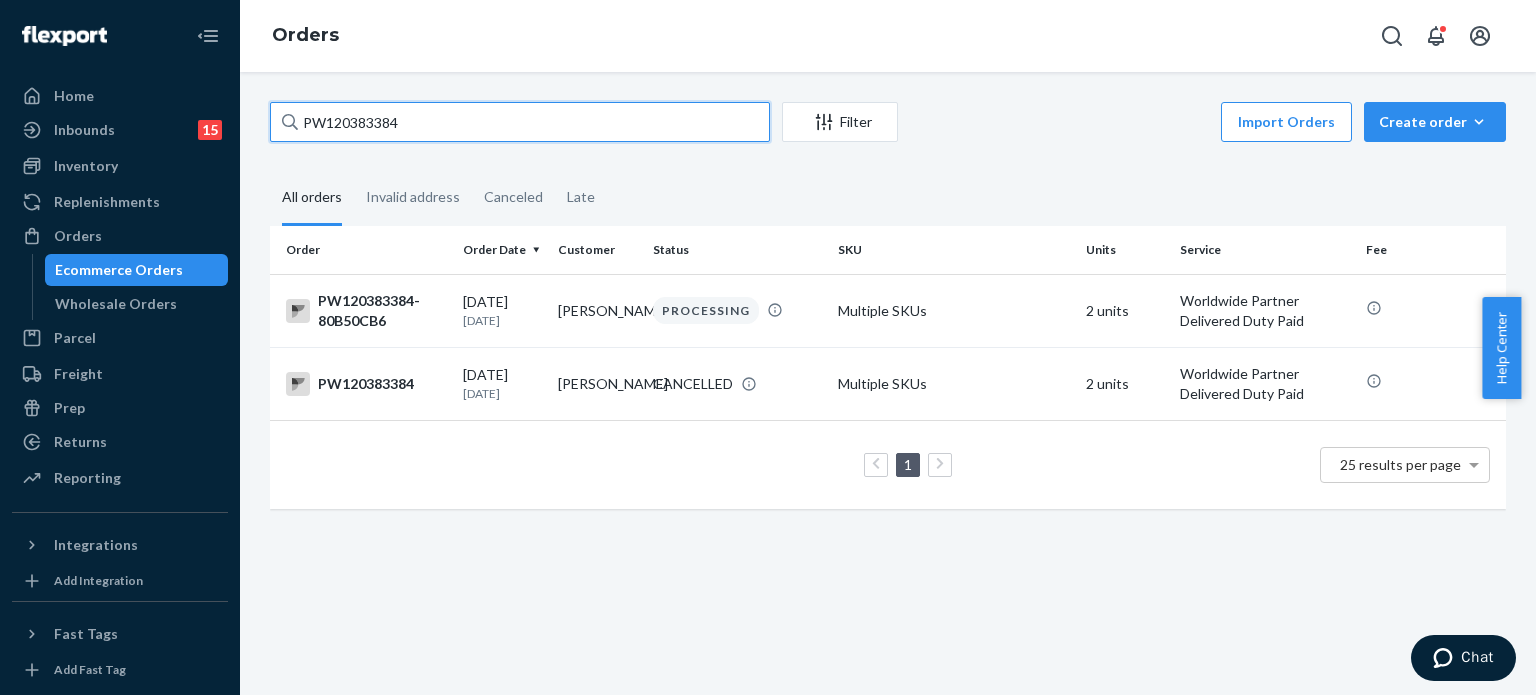click on "PW120383384" at bounding box center (520, 122) 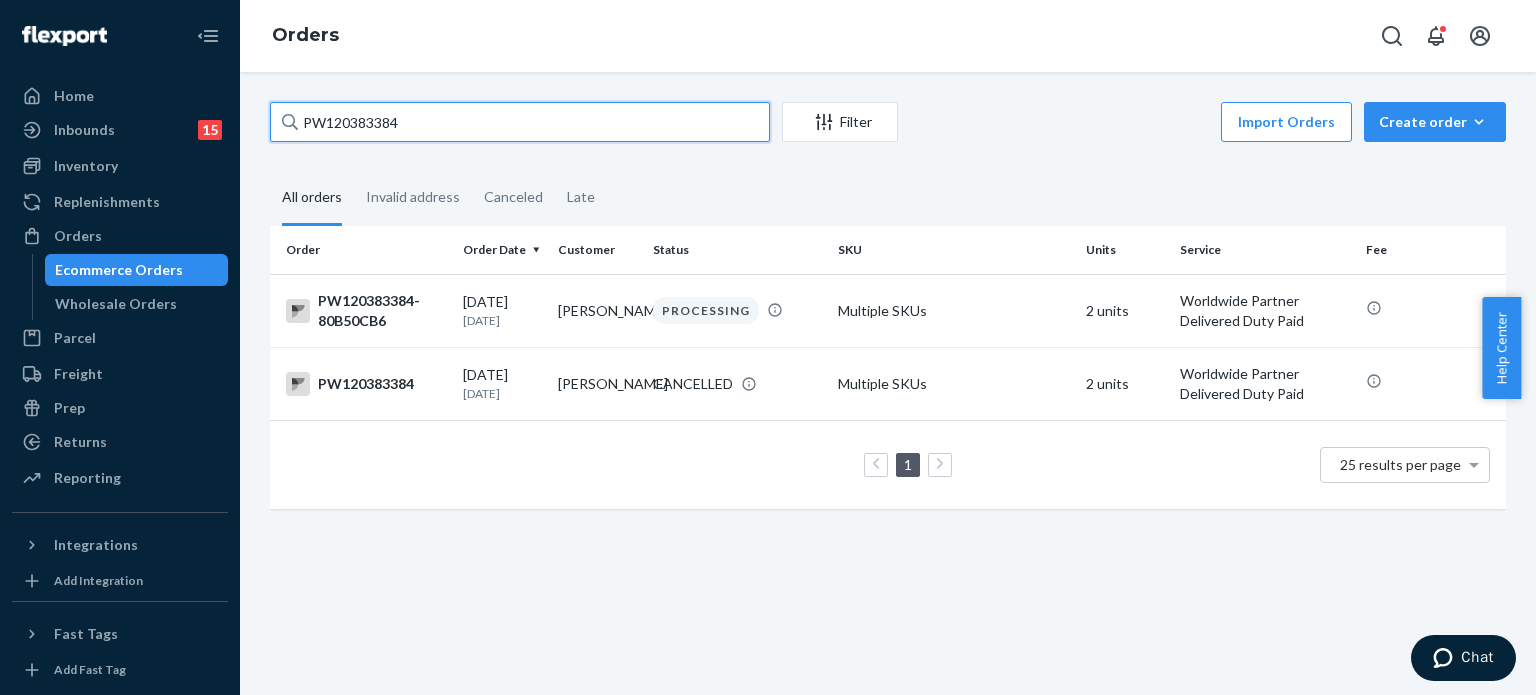 click on "PW120383384" at bounding box center [520, 122] 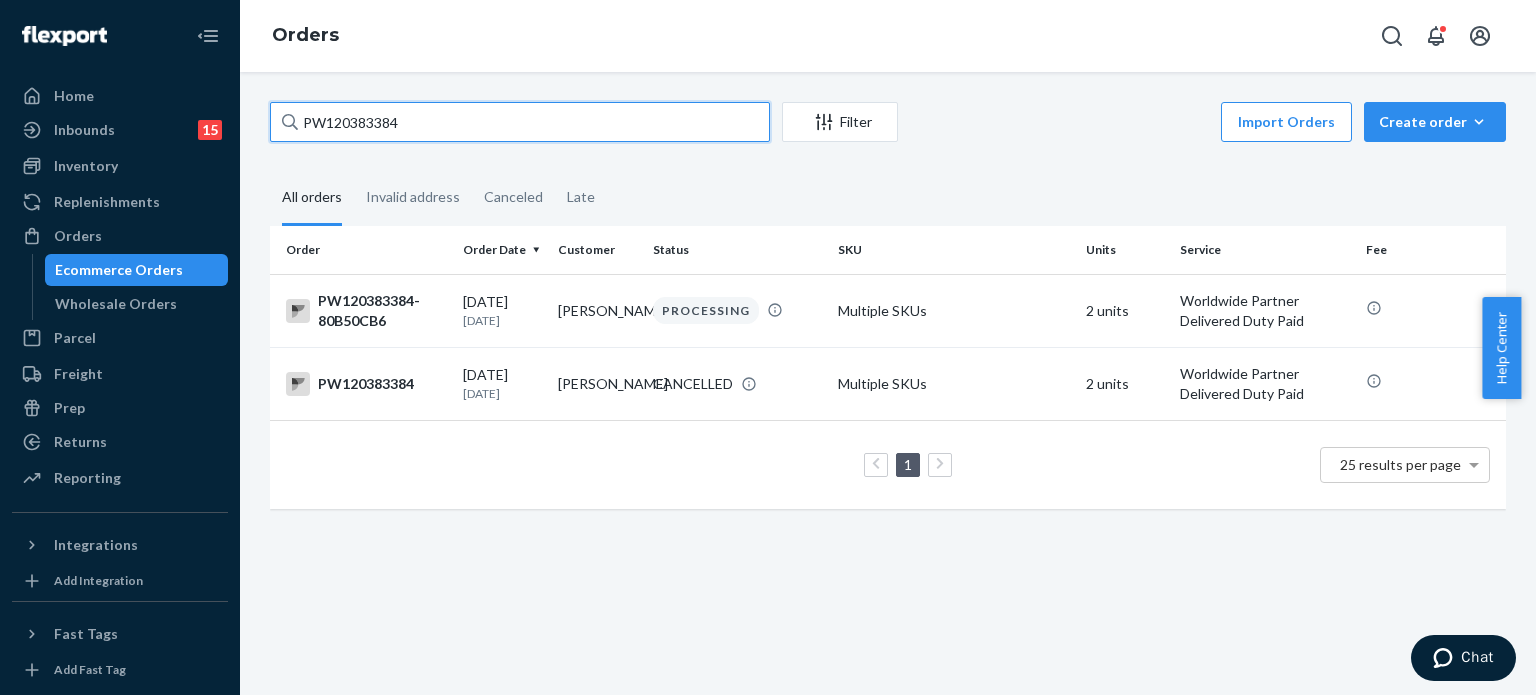 click on "PW120383384" at bounding box center [520, 122] 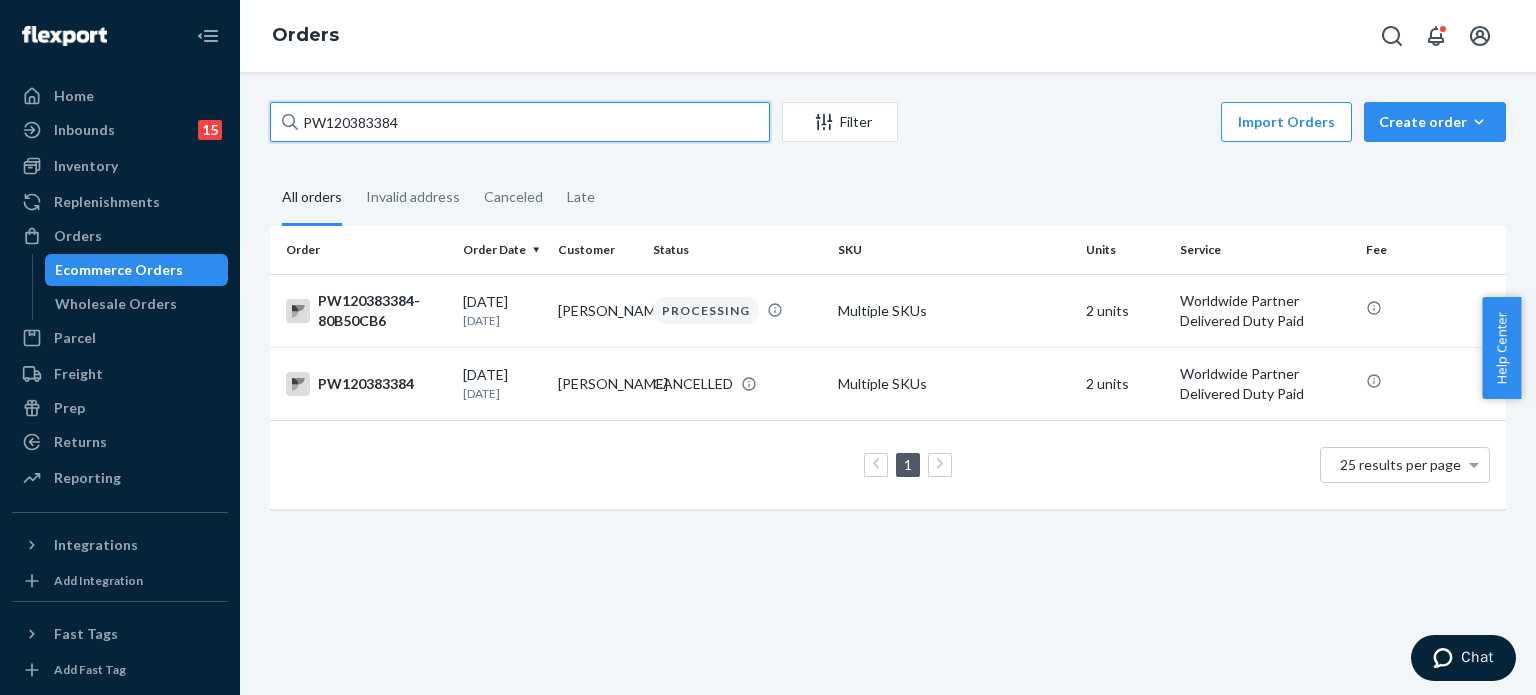 paste on "406076" 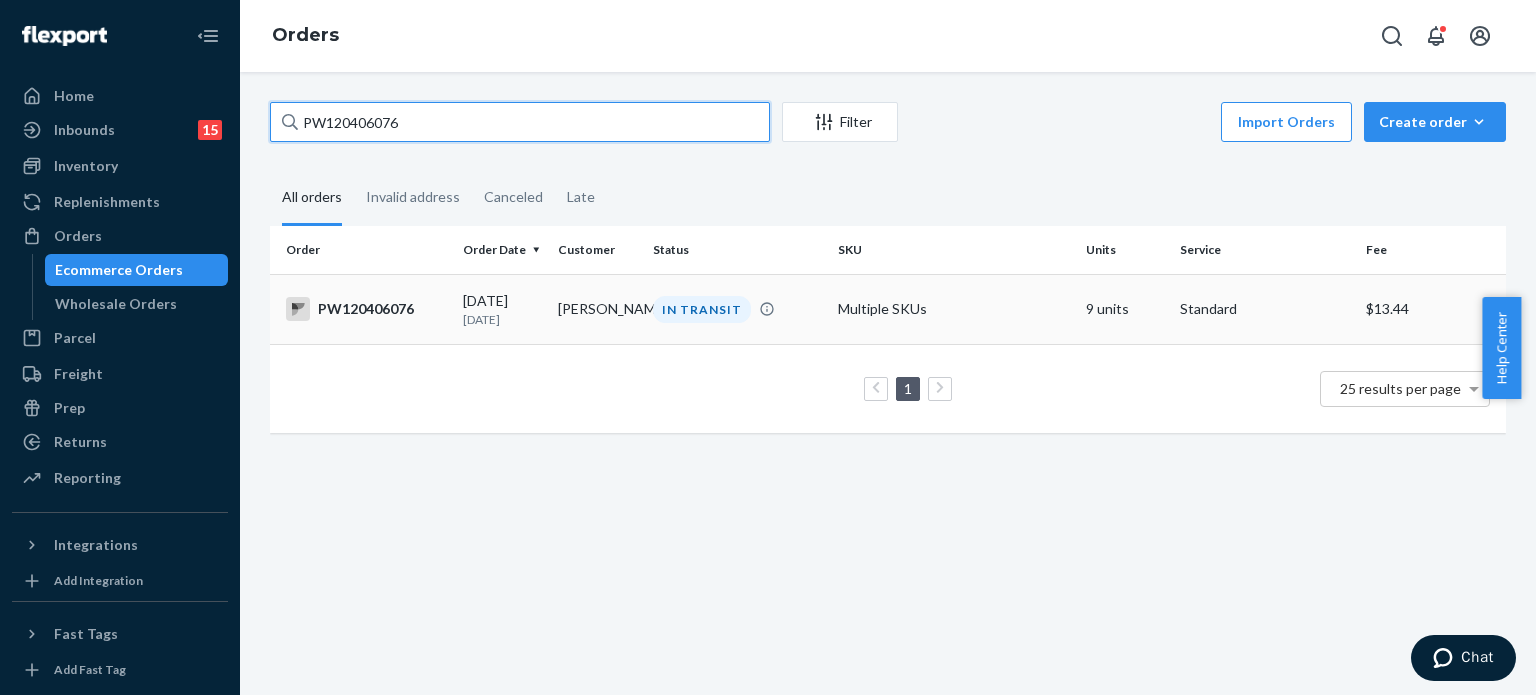 type on "PW120406076" 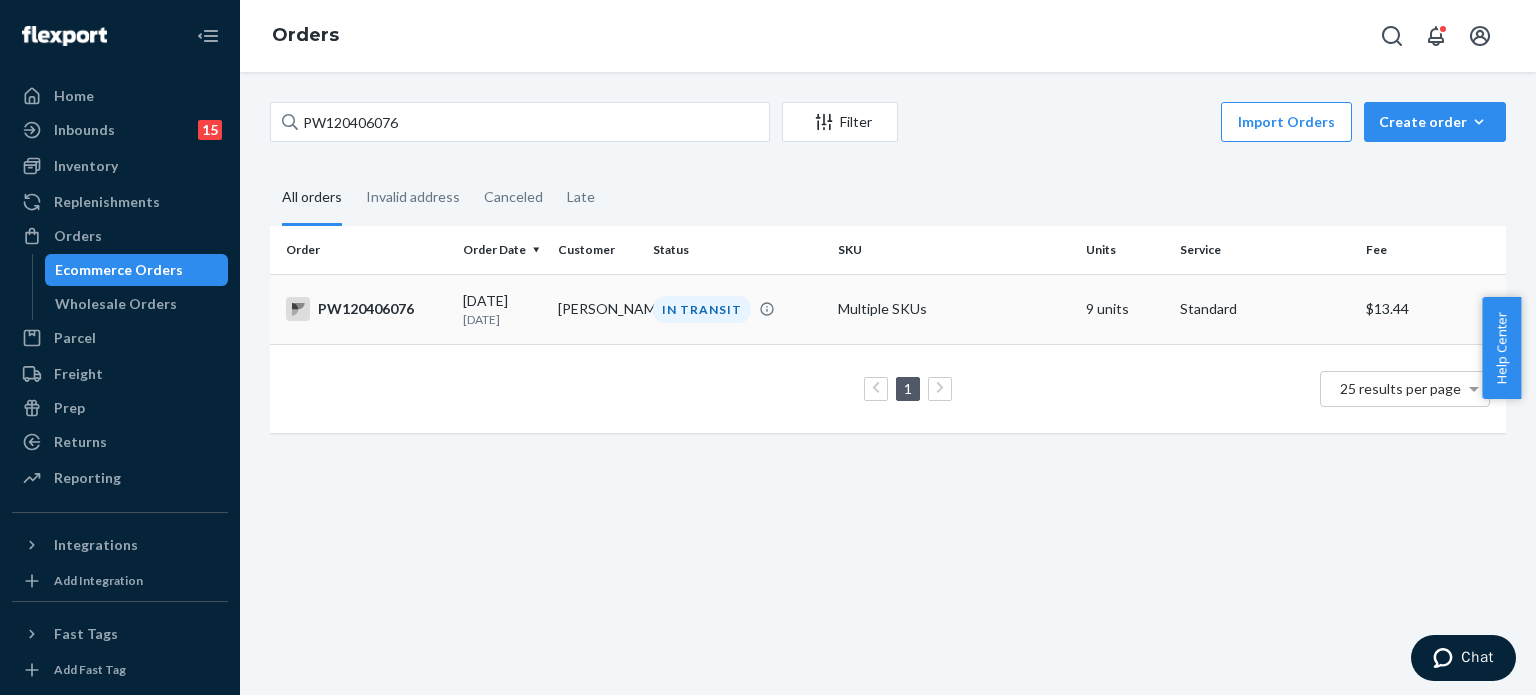 click on "PW120406076" at bounding box center (366, 309) 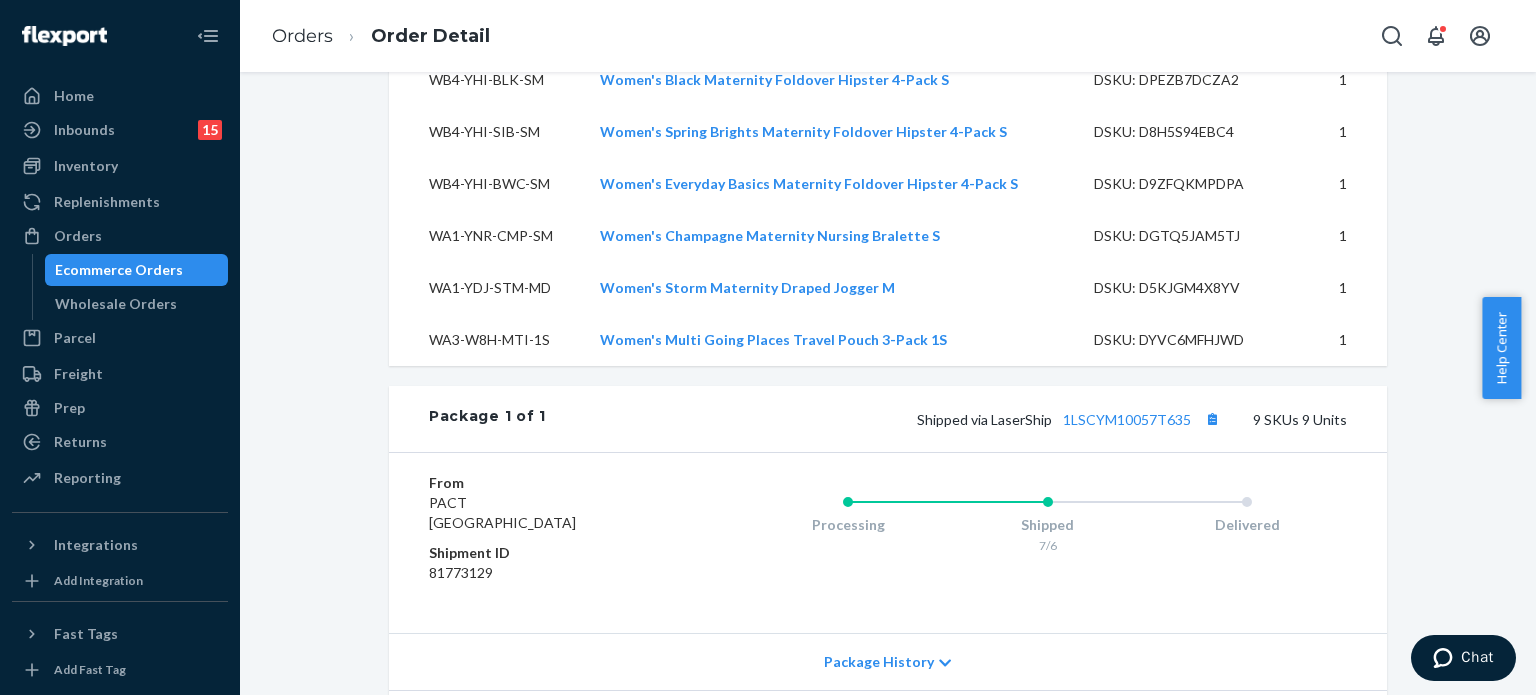 scroll, scrollTop: 860, scrollLeft: 0, axis: vertical 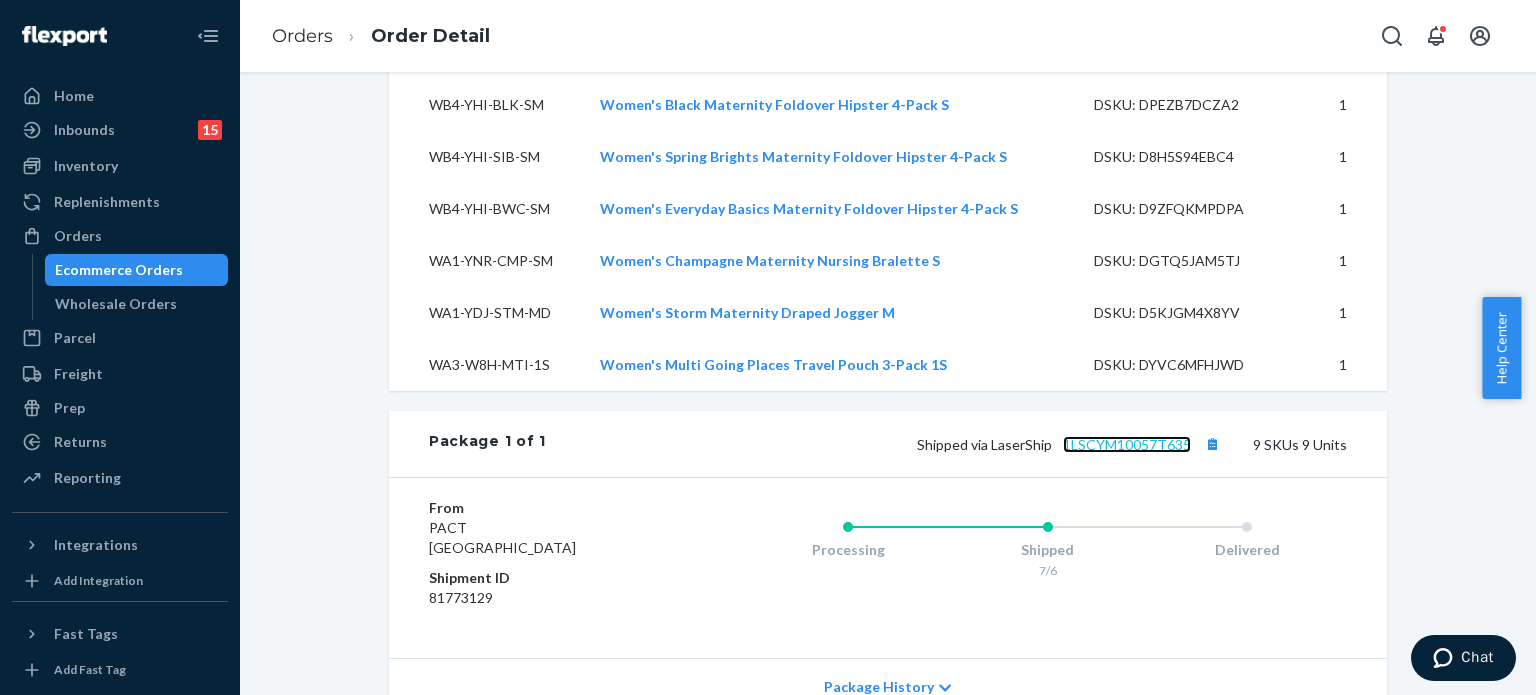 click on "1LSCYM10057T635" at bounding box center [1127, 444] 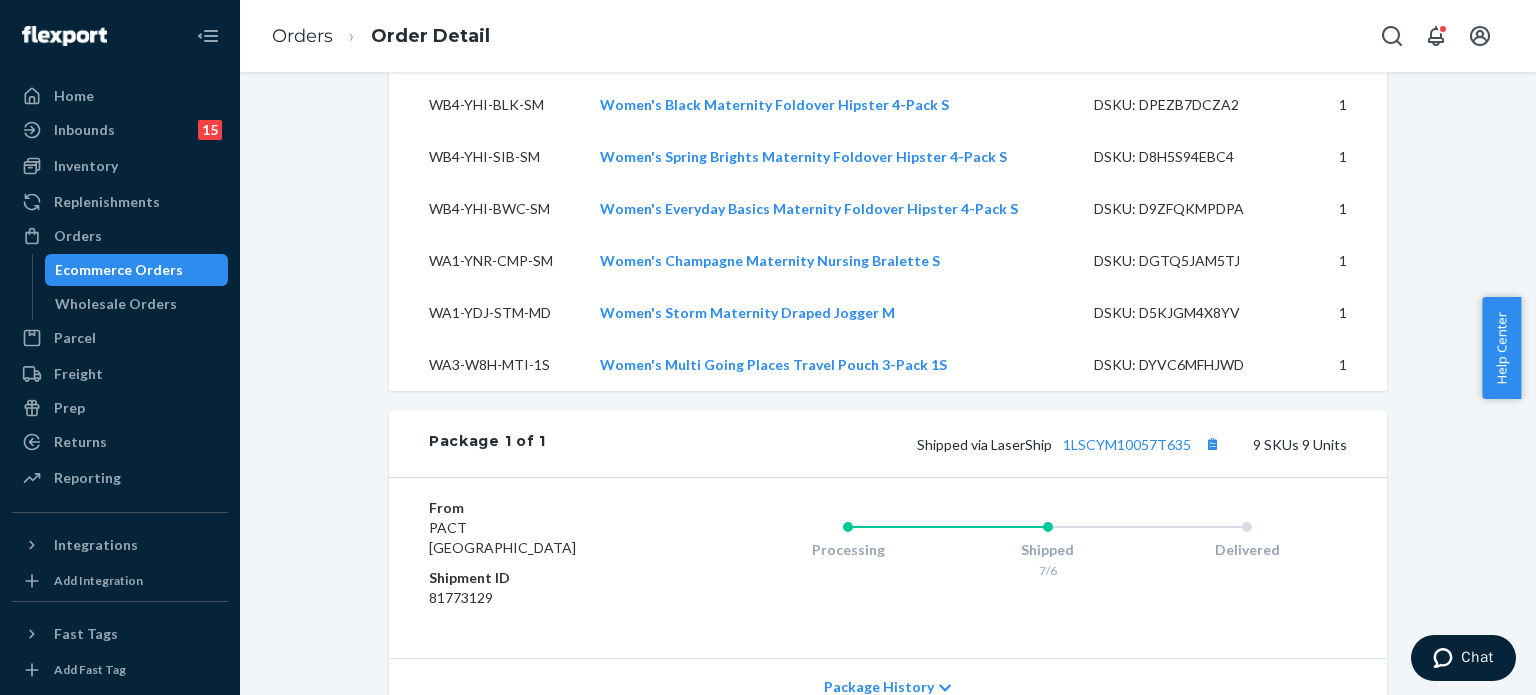click on "Orders" at bounding box center (78, 236) 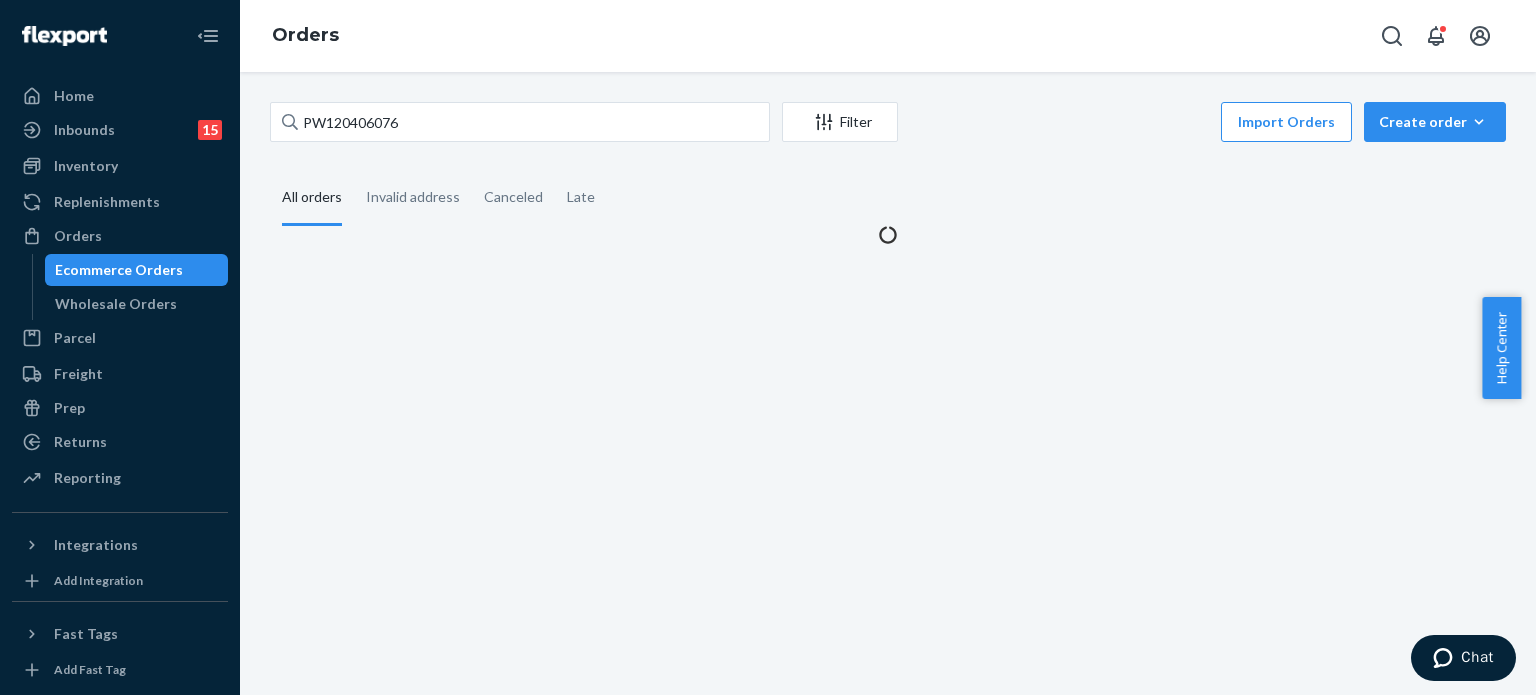 scroll, scrollTop: 0, scrollLeft: 0, axis: both 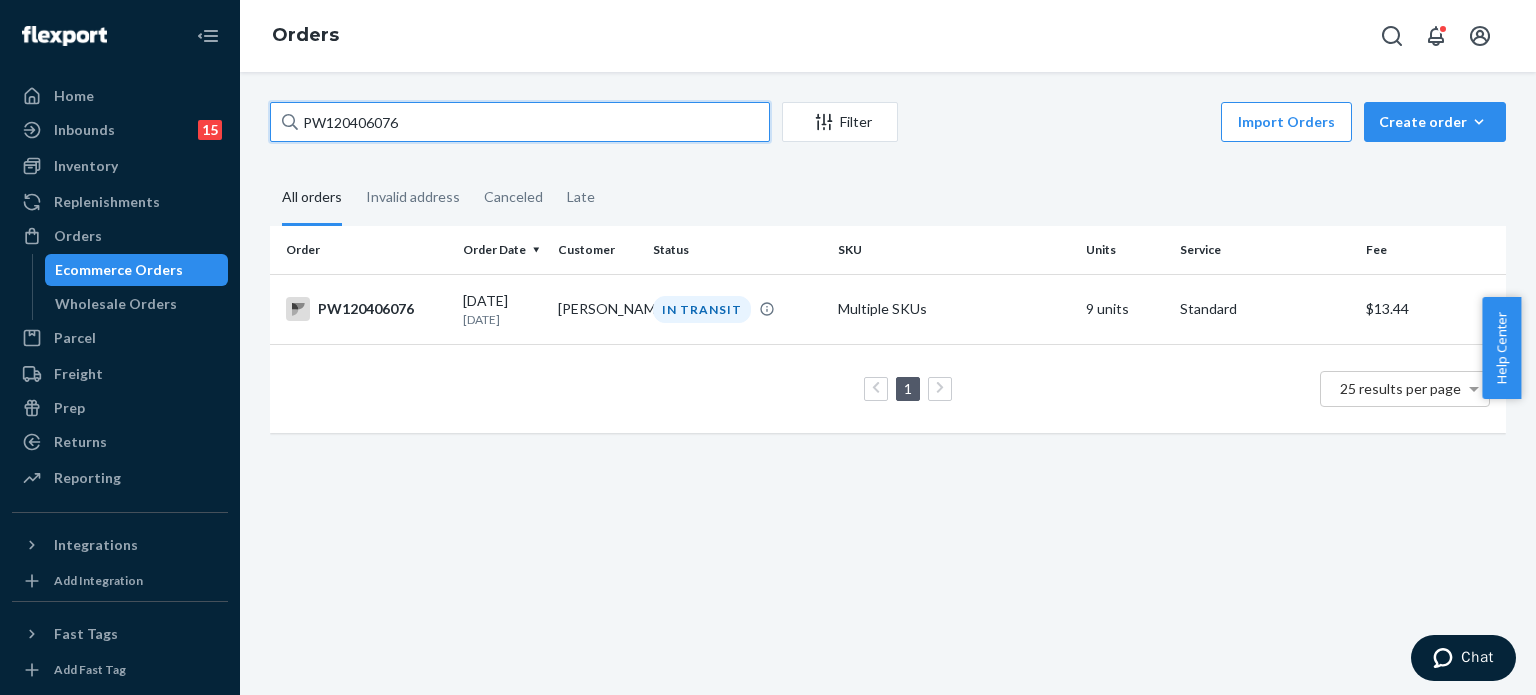click on "PW120406076" at bounding box center (520, 122) 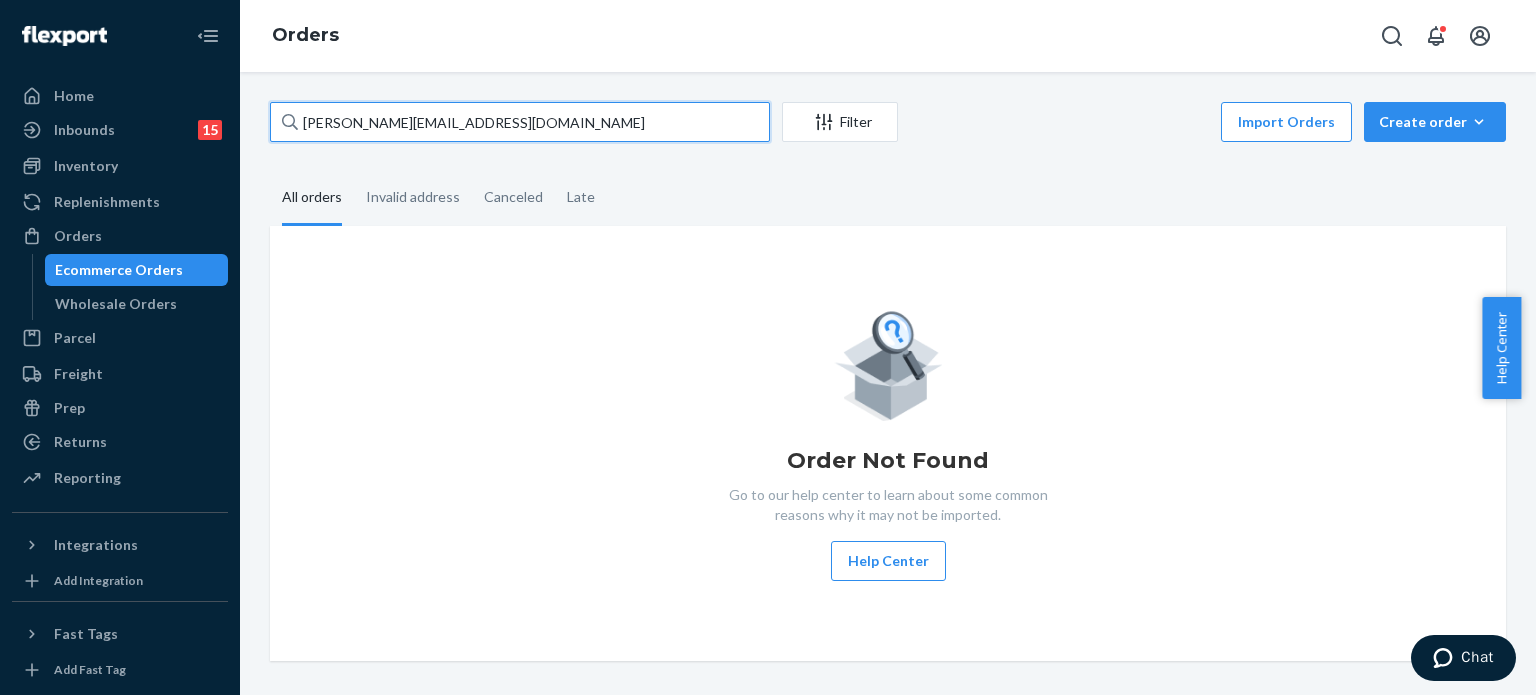 type on "lisadehart@msn.com" 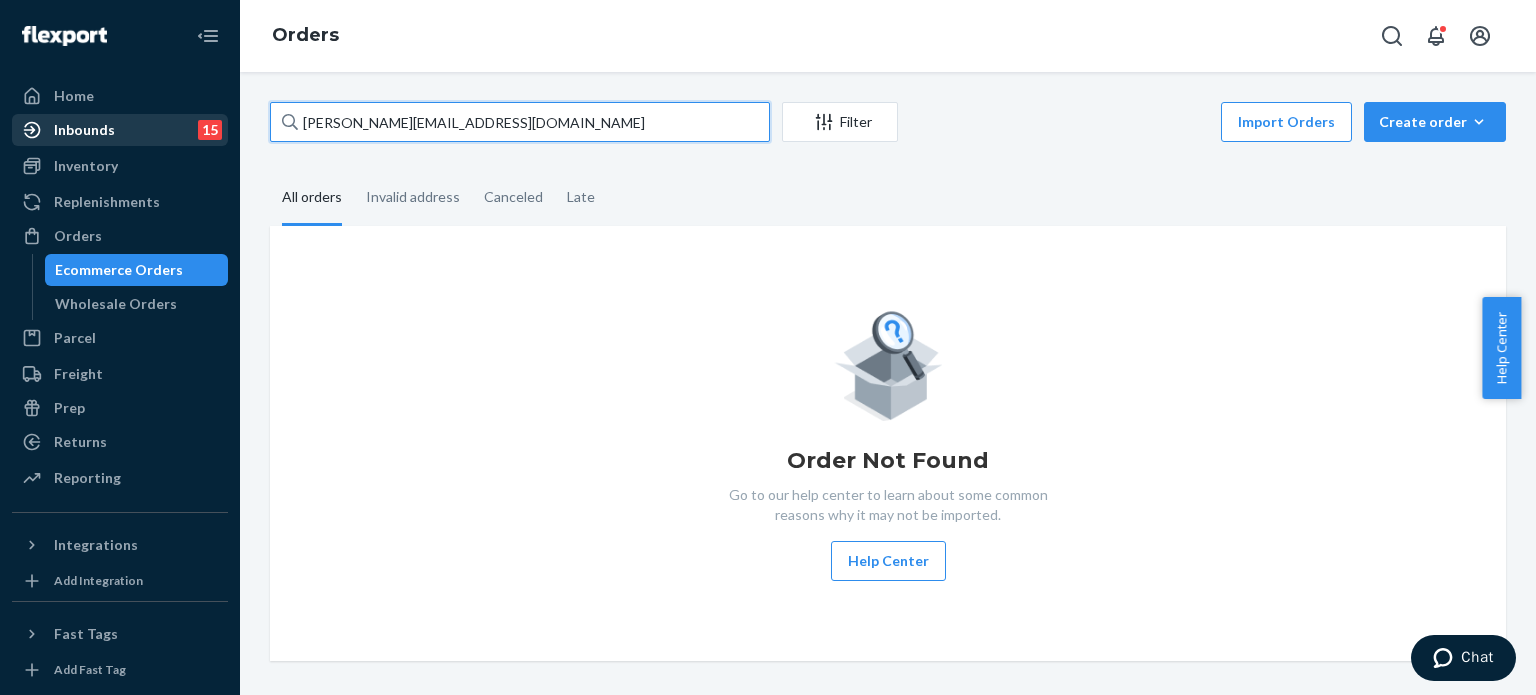 drag, startPoint x: 441, startPoint y: 125, endPoint x: 204, endPoint y: 131, distance: 237.07594 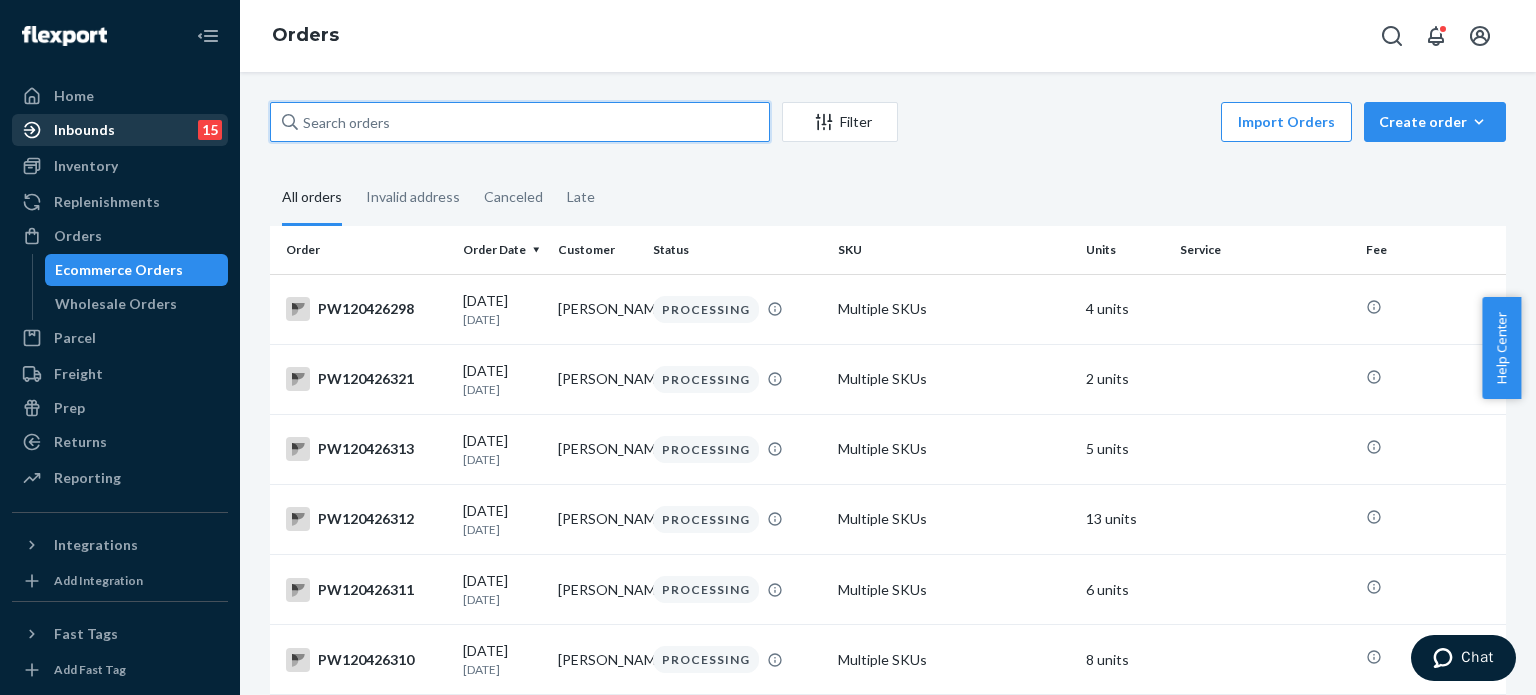 paste on "PW120368335" 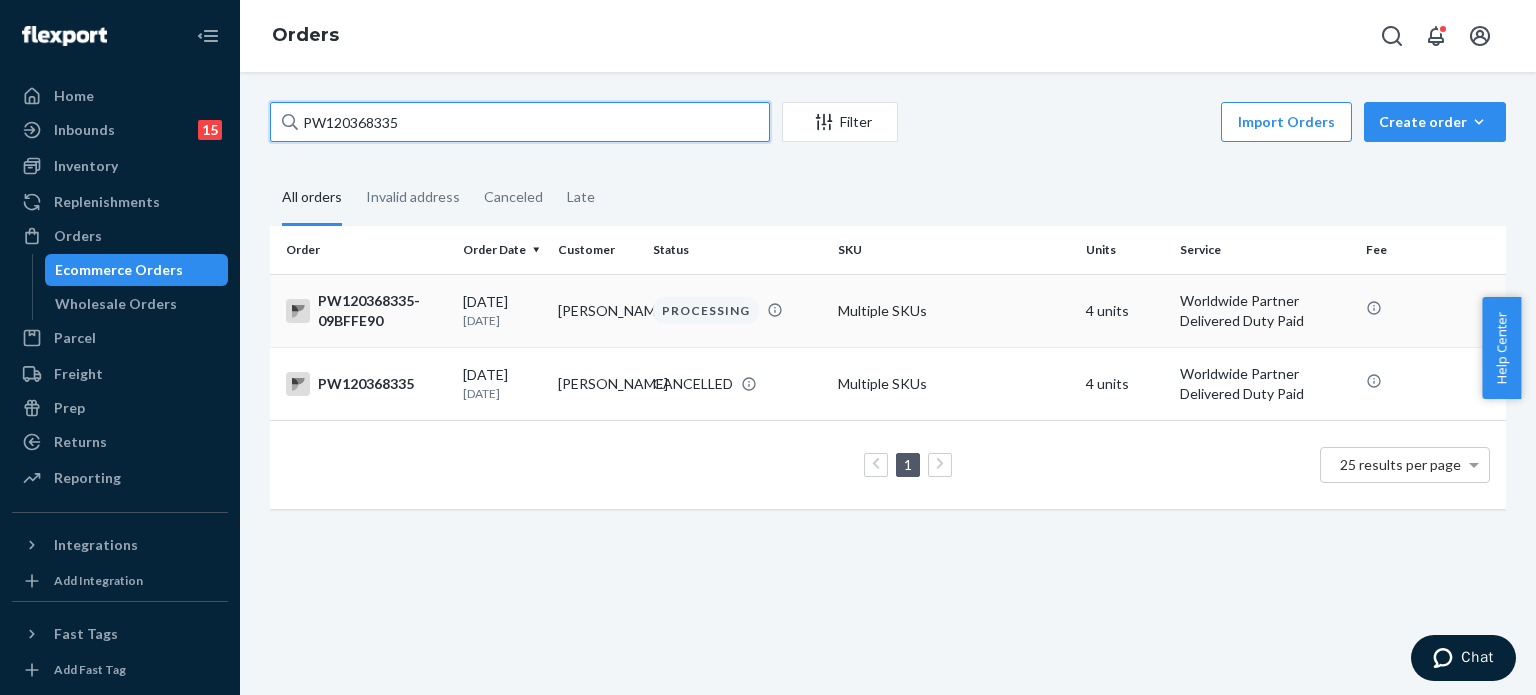 type on "PW120368335" 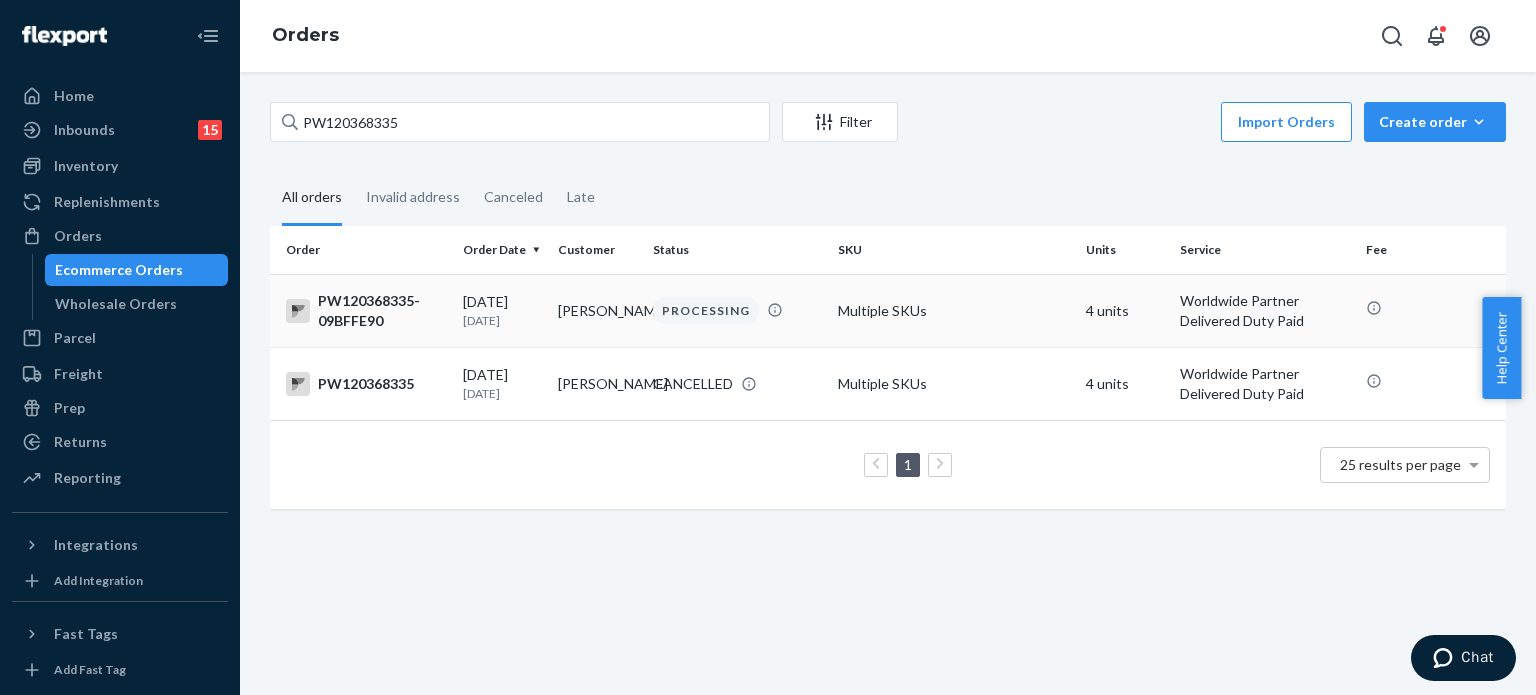 click on "PW120368335-09BFFE90" at bounding box center [366, 311] 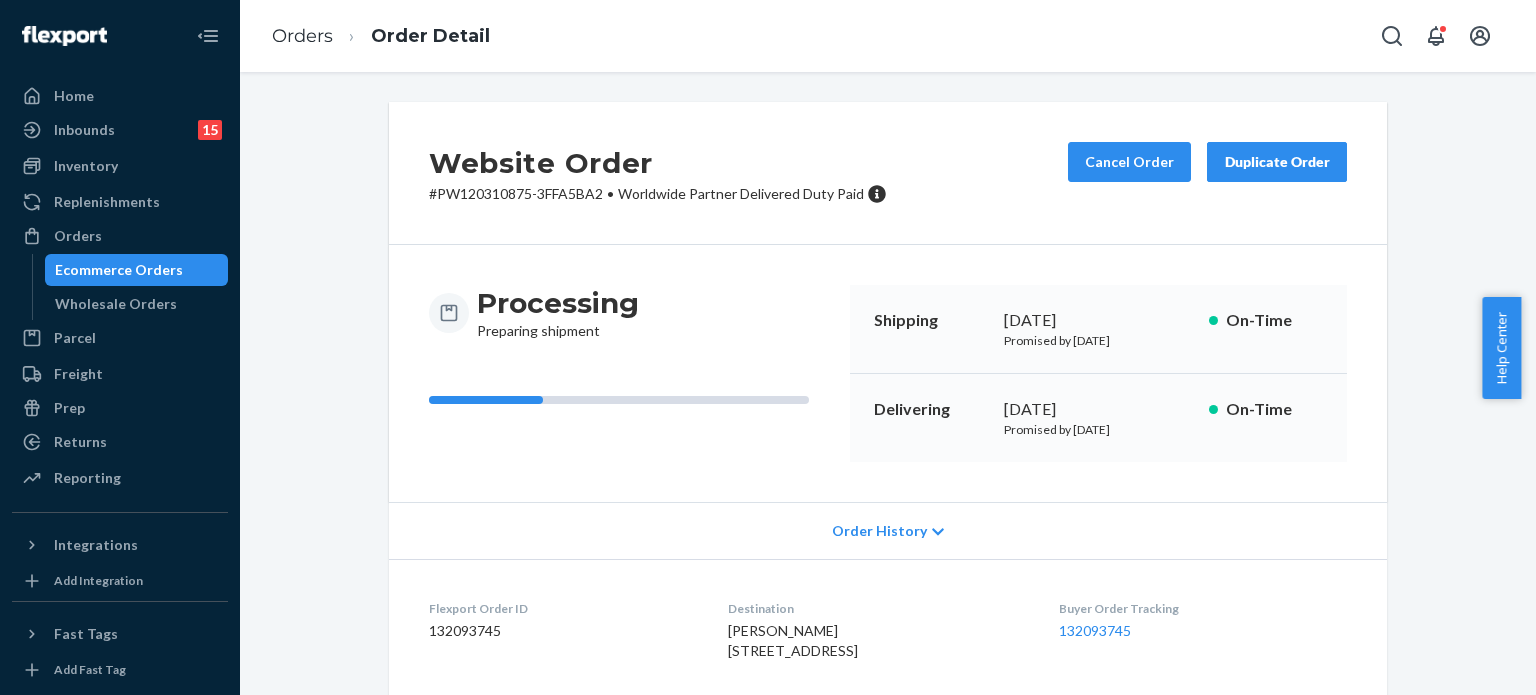scroll, scrollTop: 0, scrollLeft: 0, axis: both 